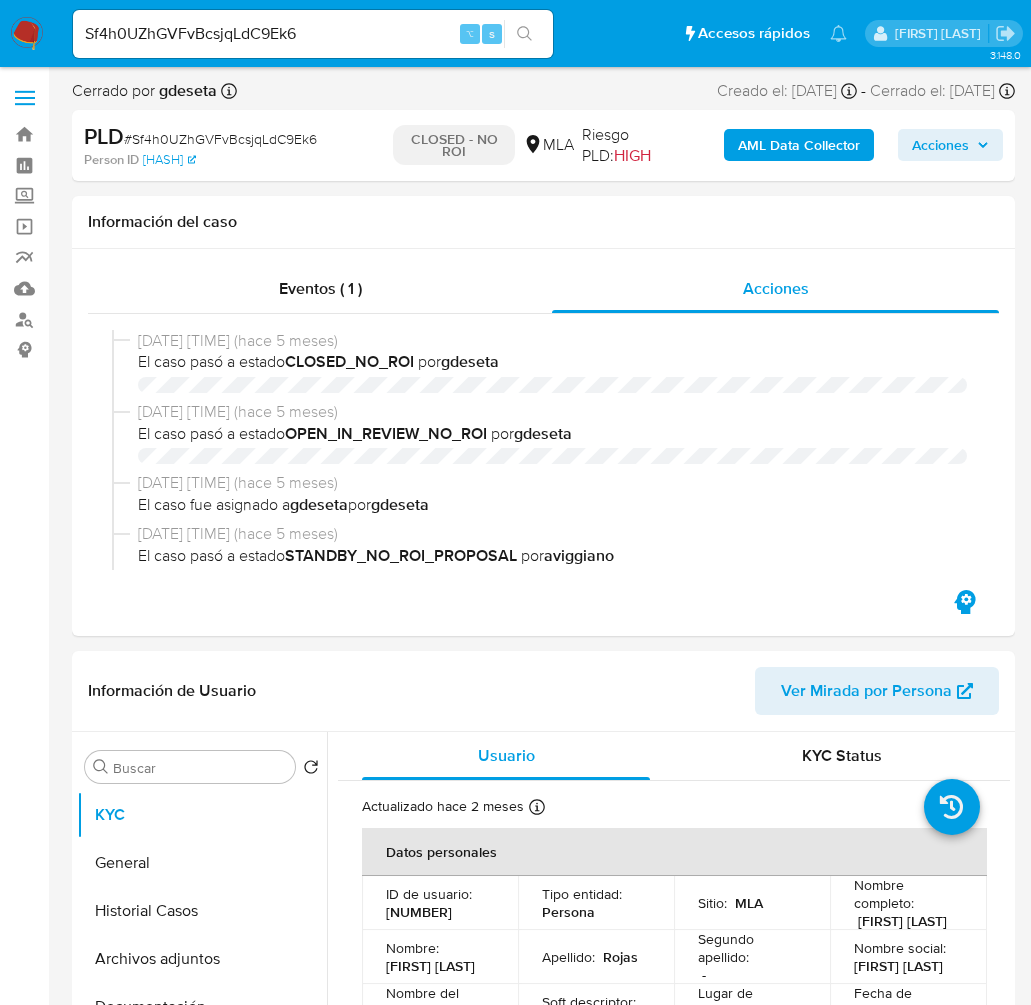 select on "10" 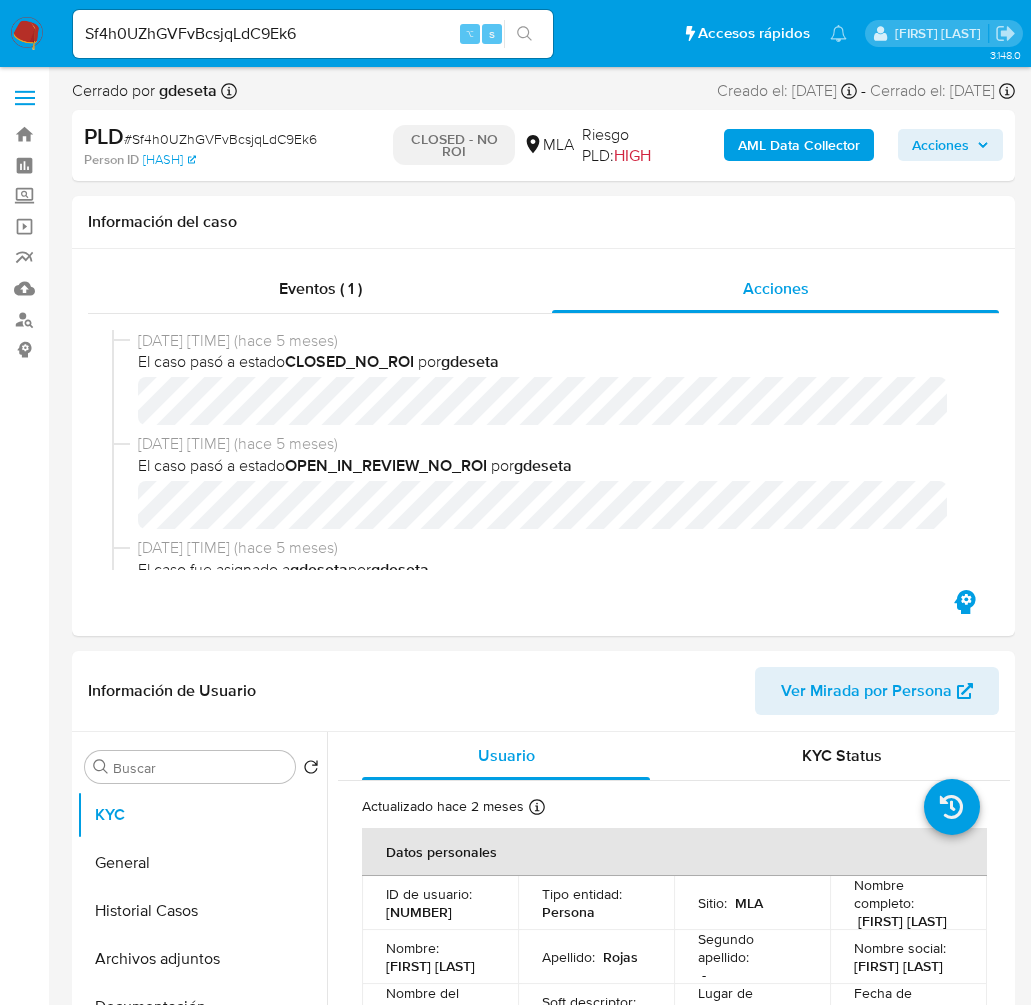 scroll, scrollTop: 0, scrollLeft: 0, axis: both 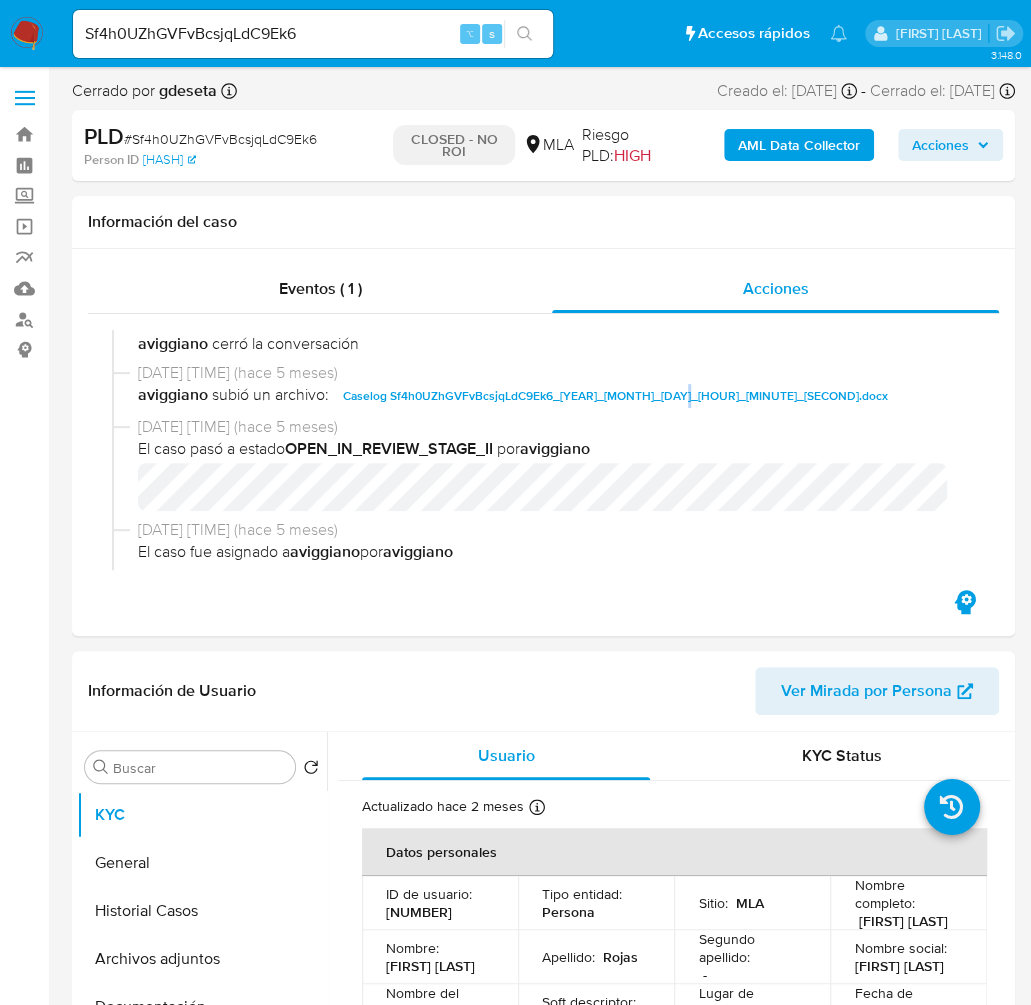 click on "Sf4h0UZhGVFvBcsjqLdC9Ek6" at bounding box center (313, 34) 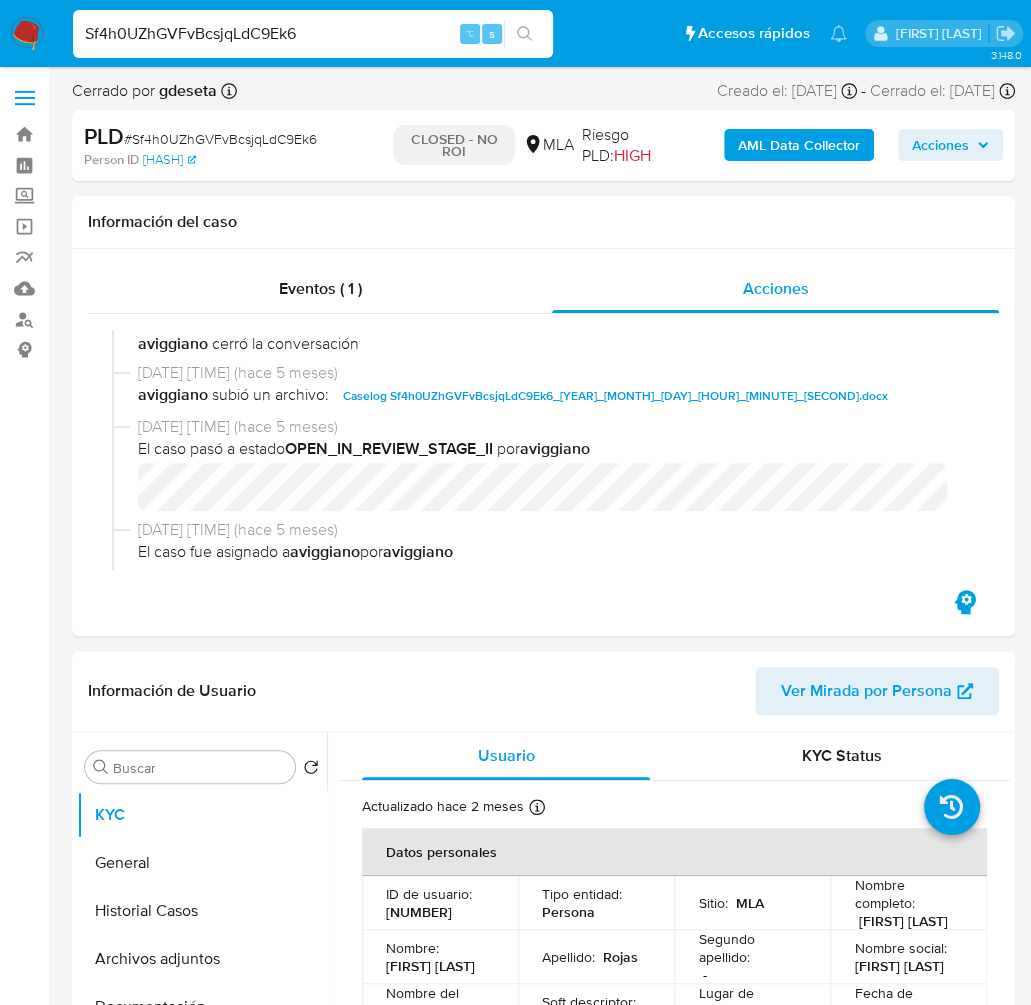 click on "Sf4h0UZhGVFvBcsjqLdC9Ek6" at bounding box center (313, 34) 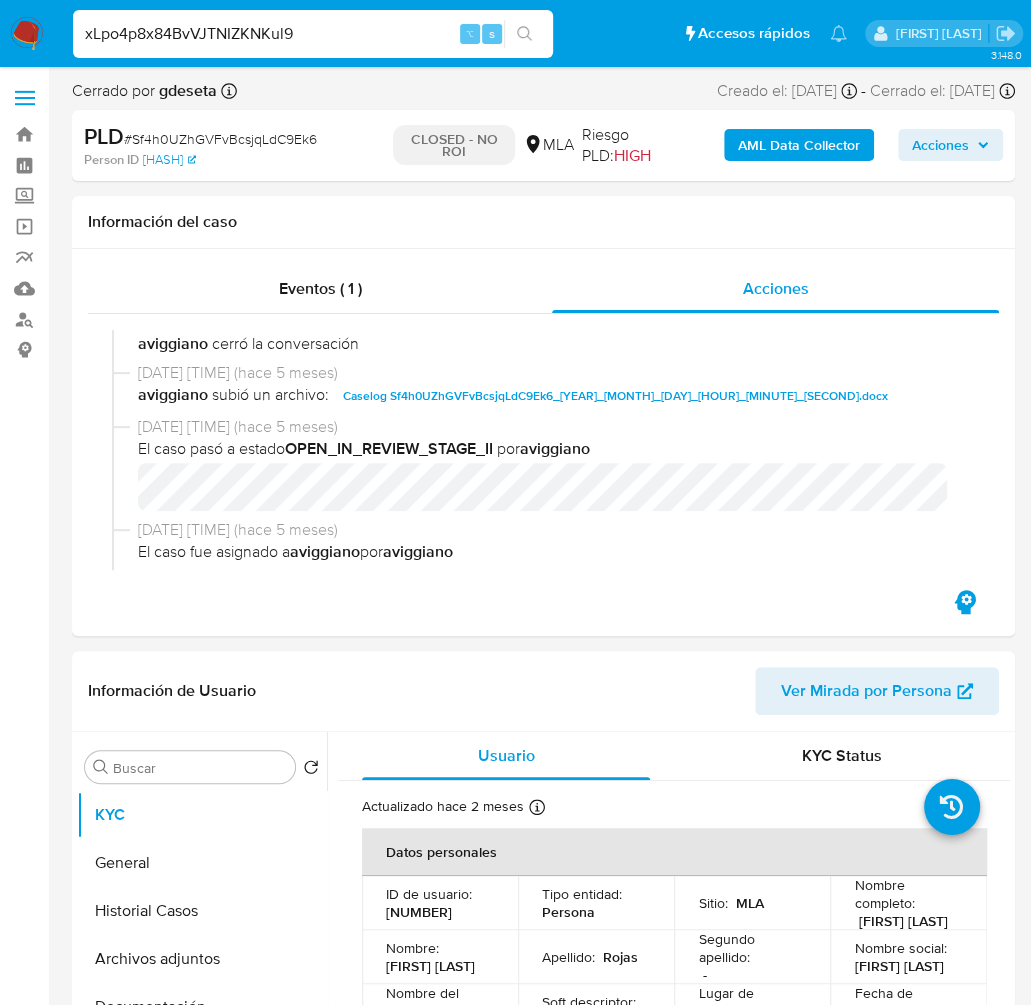 type on "xLpo4p8x84BvVJTNIZKNKul9" 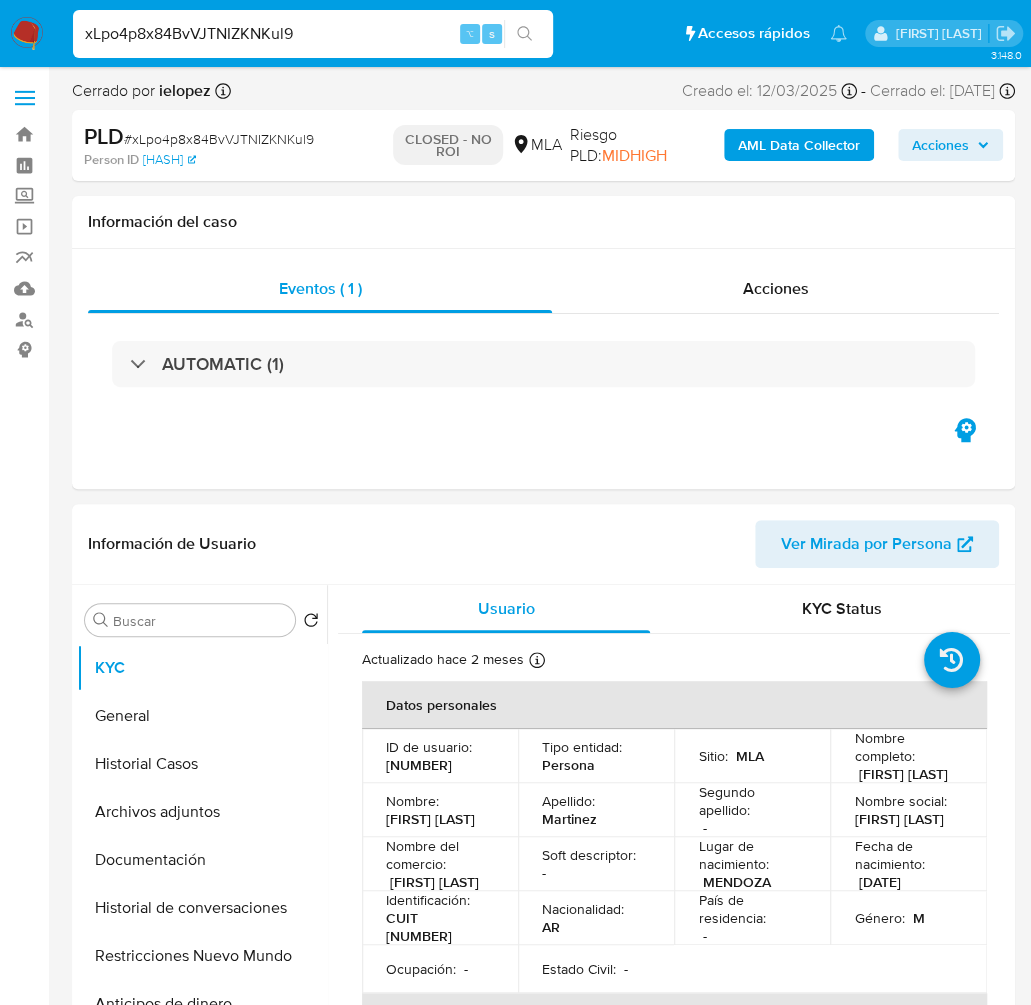 select on "10" 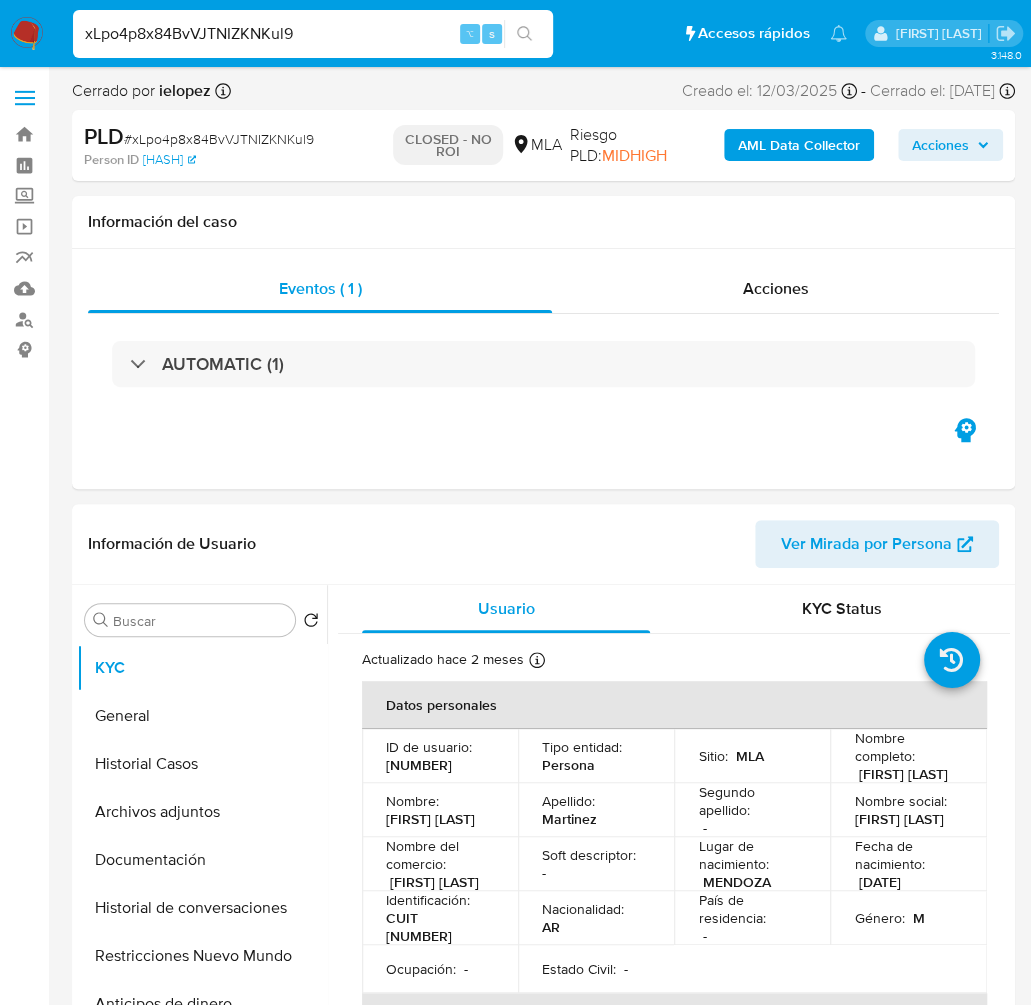 click on "xLpo4p8x84BvVJTNIZKNKul9" at bounding box center (313, 34) 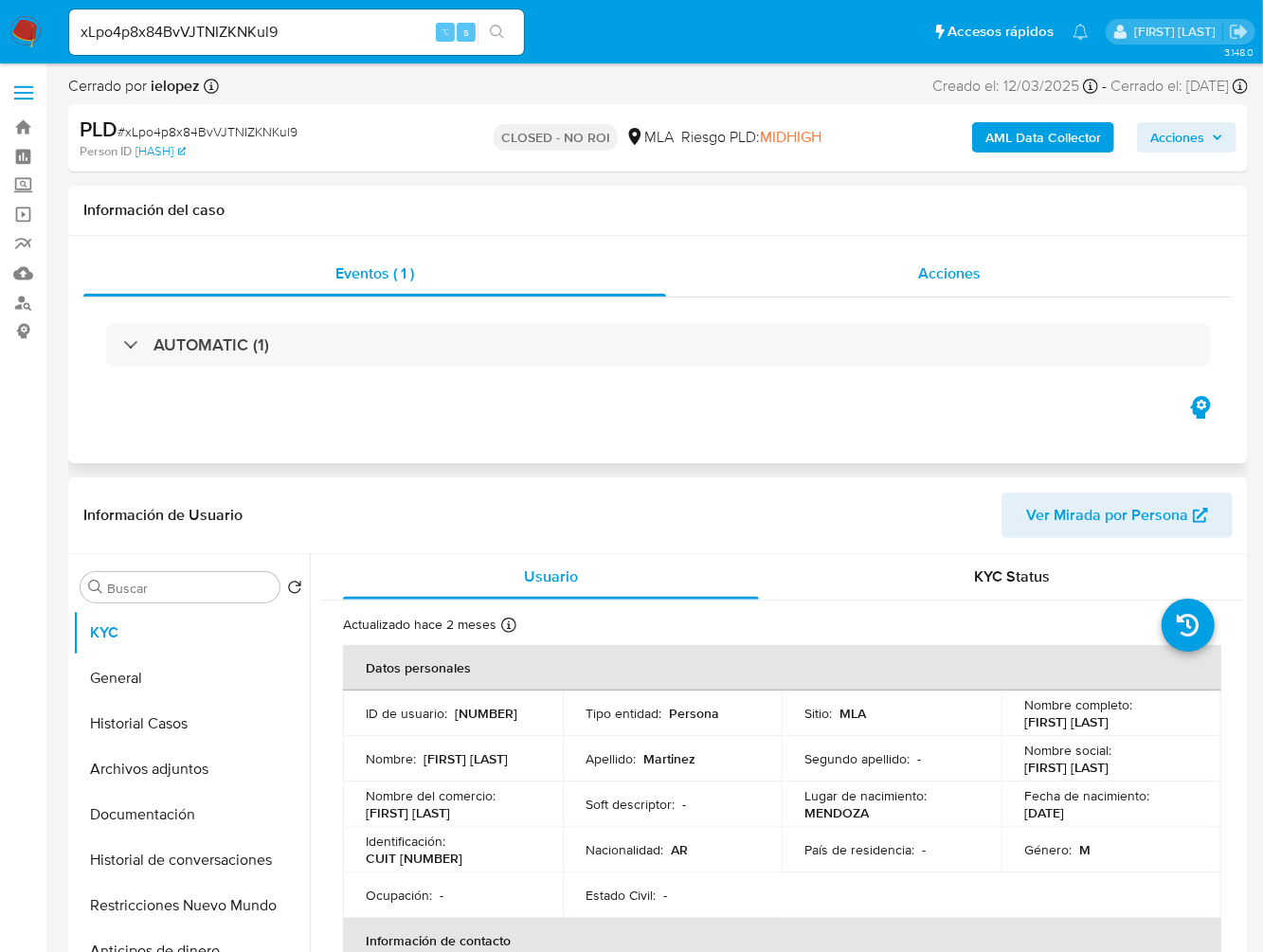 click on "Acciones" at bounding box center (949, 274) 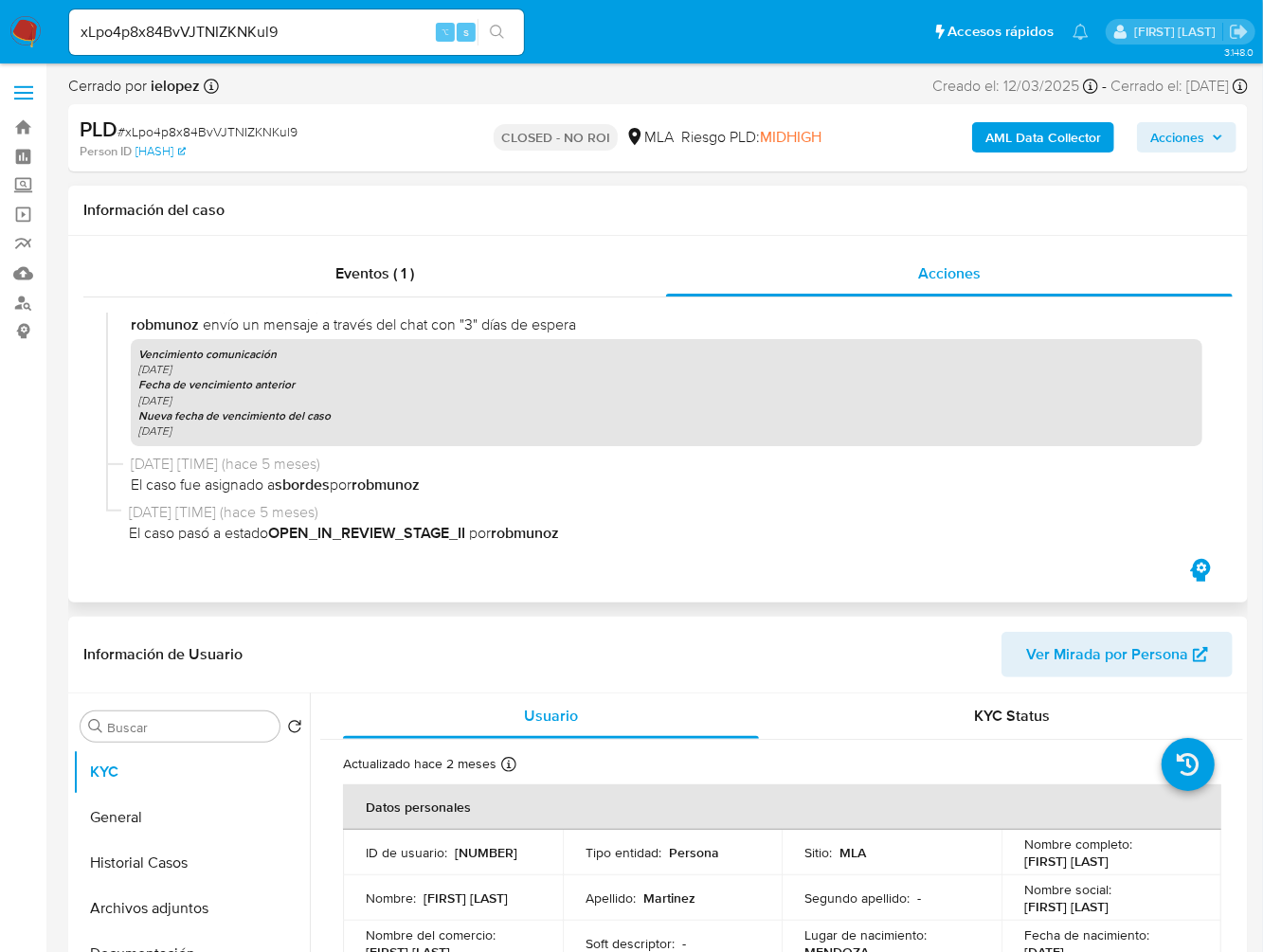 scroll, scrollTop: 3807, scrollLeft: 0, axis: vertical 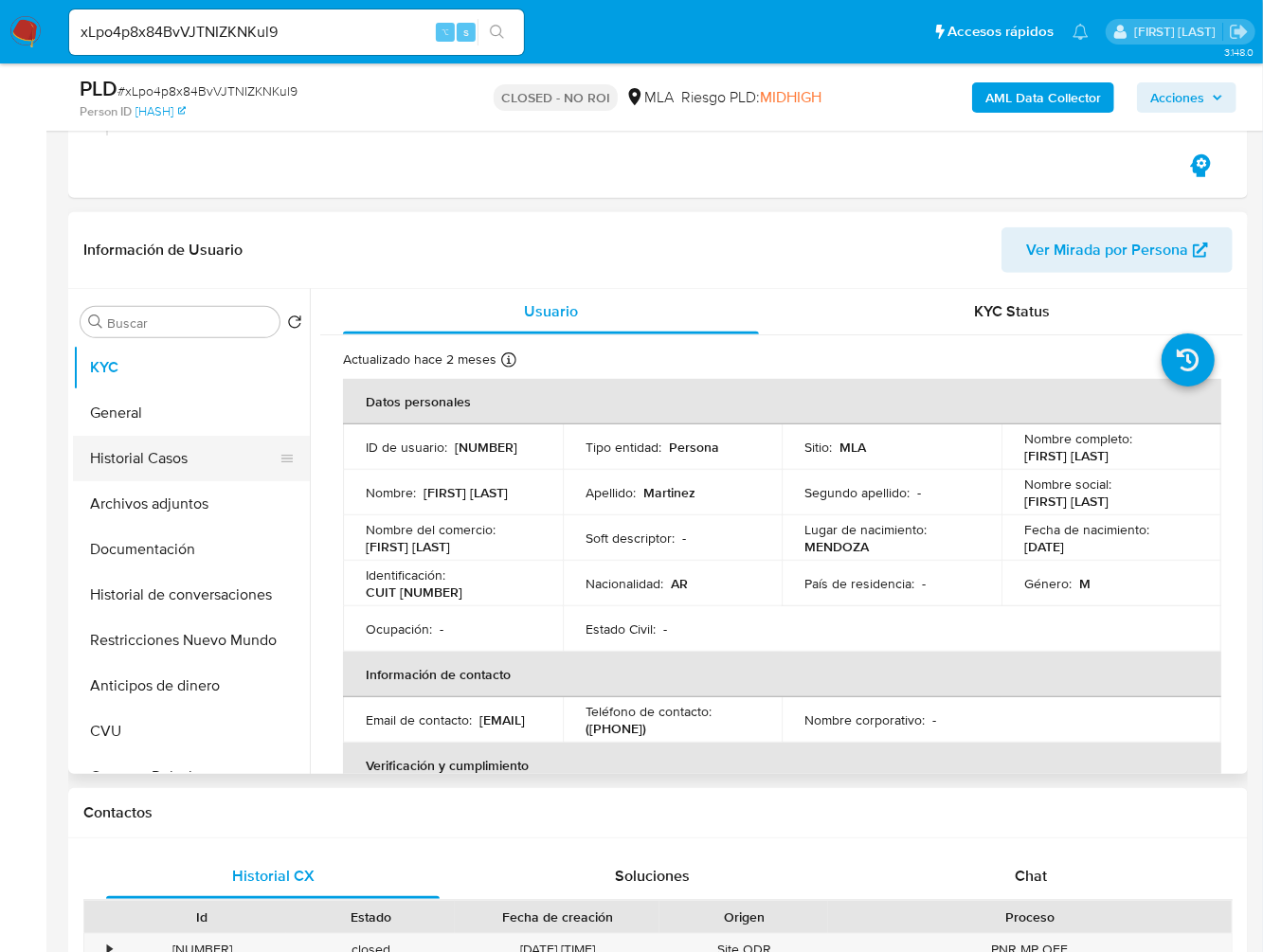 click on "Historial Casos" at bounding box center [184, 458] 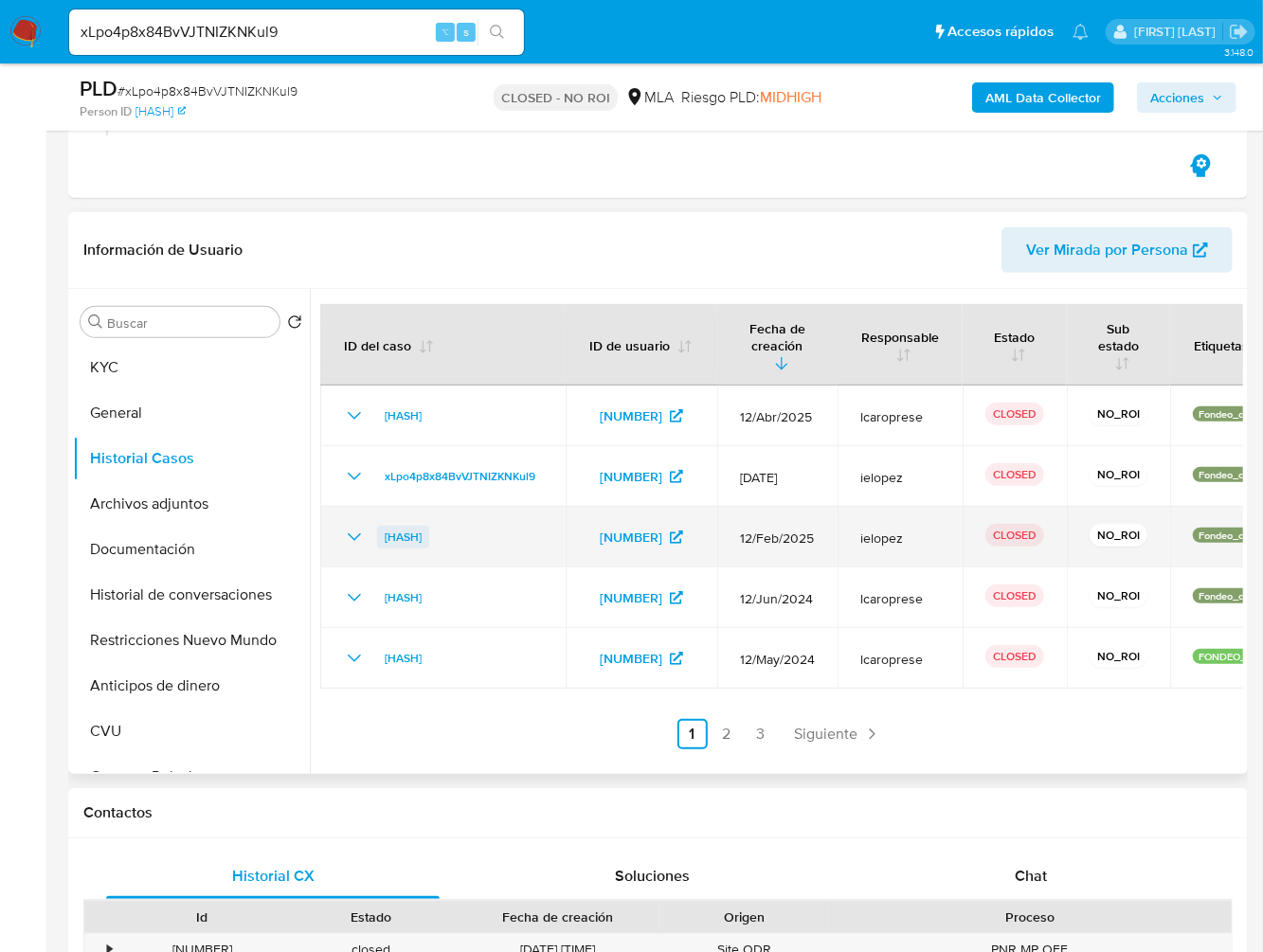 click on "[HASH]" at bounding box center [403, 537] 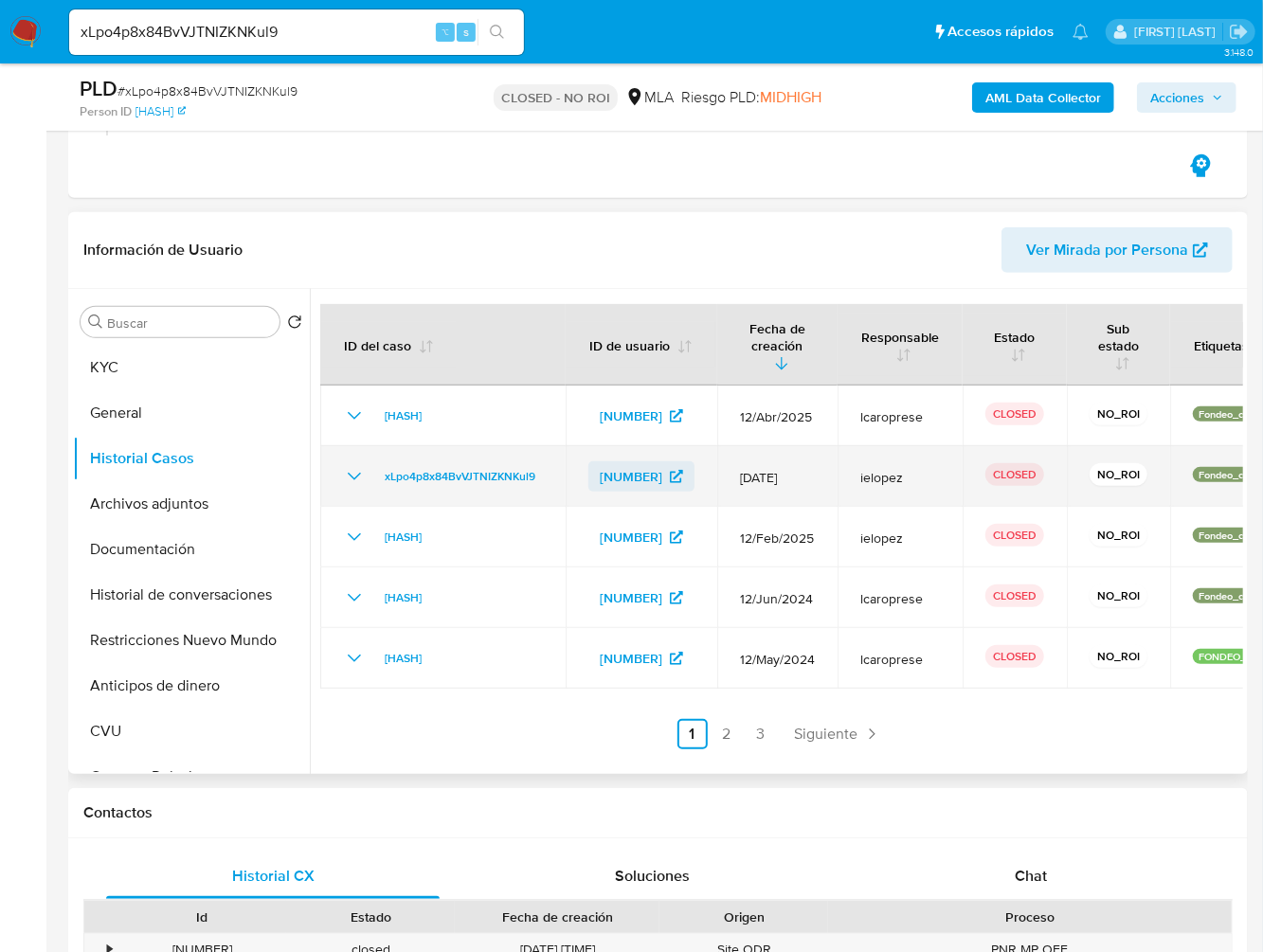 scroll, scrollTop: 0, scrollLeft: 0, axis: both 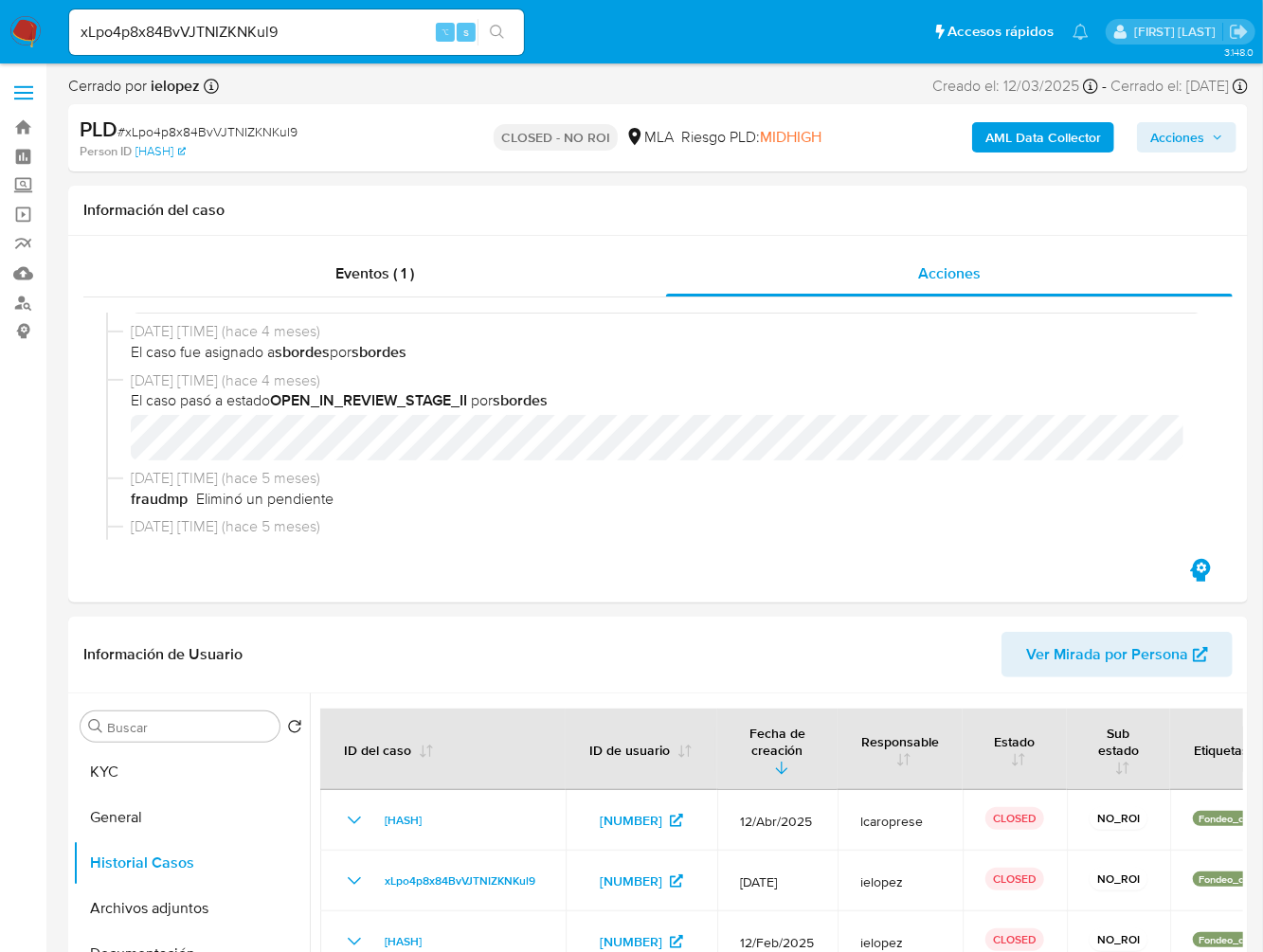 click on "xLpo4p8x84BvVJTNIZKNKul9" at bounding box center [297, 32] 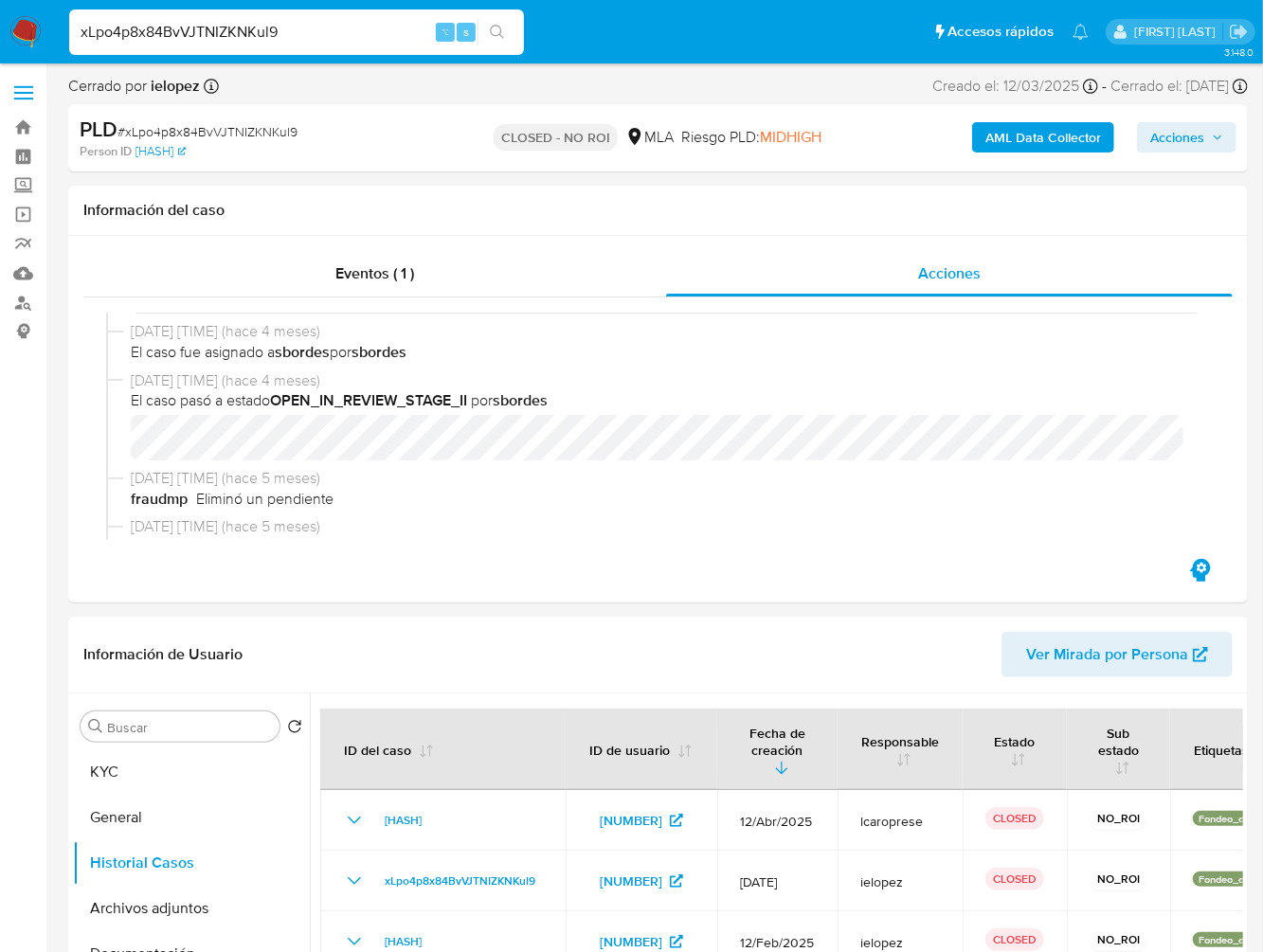 paste on "[HASH]" 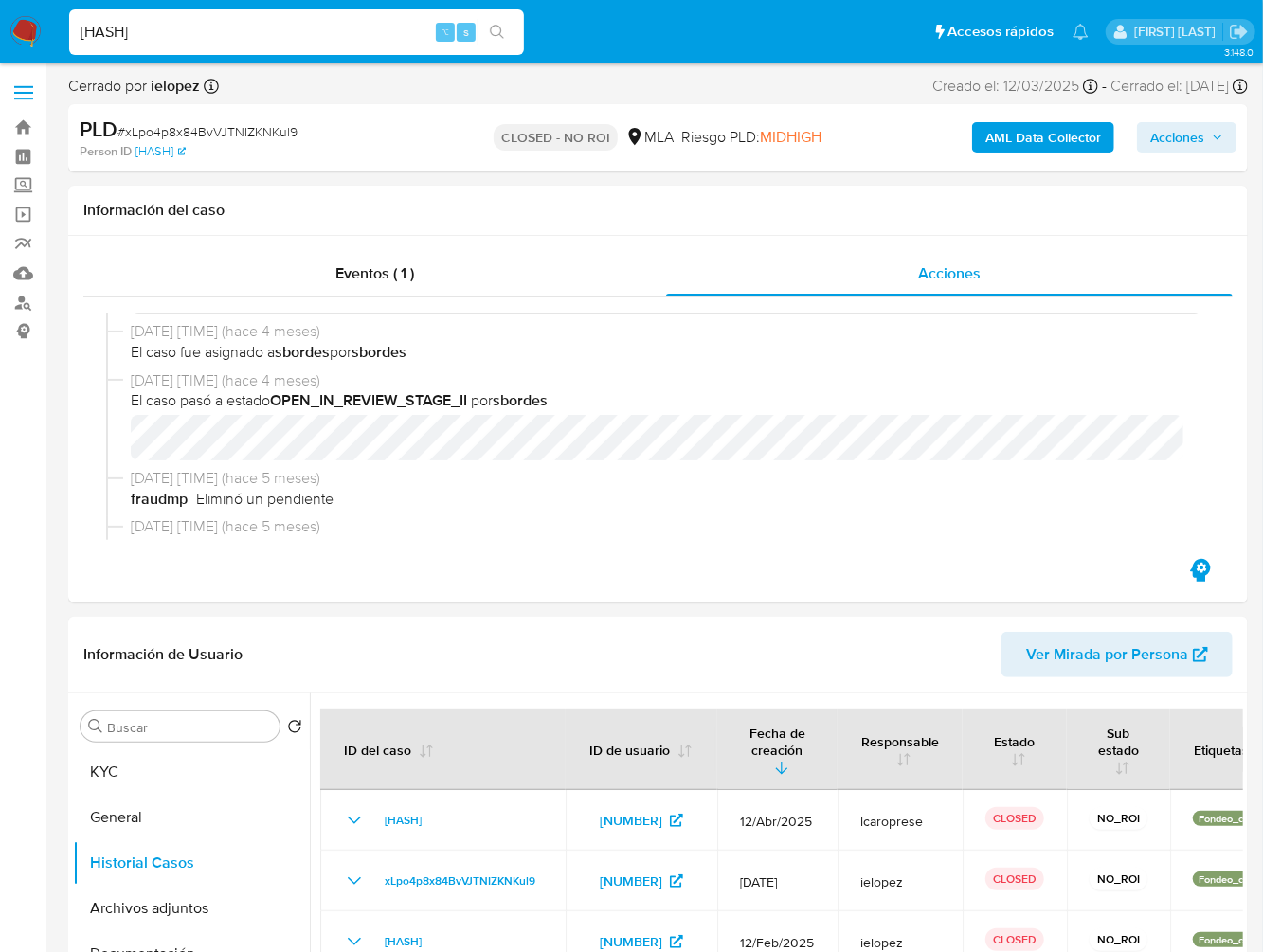 type on "[HASH]" 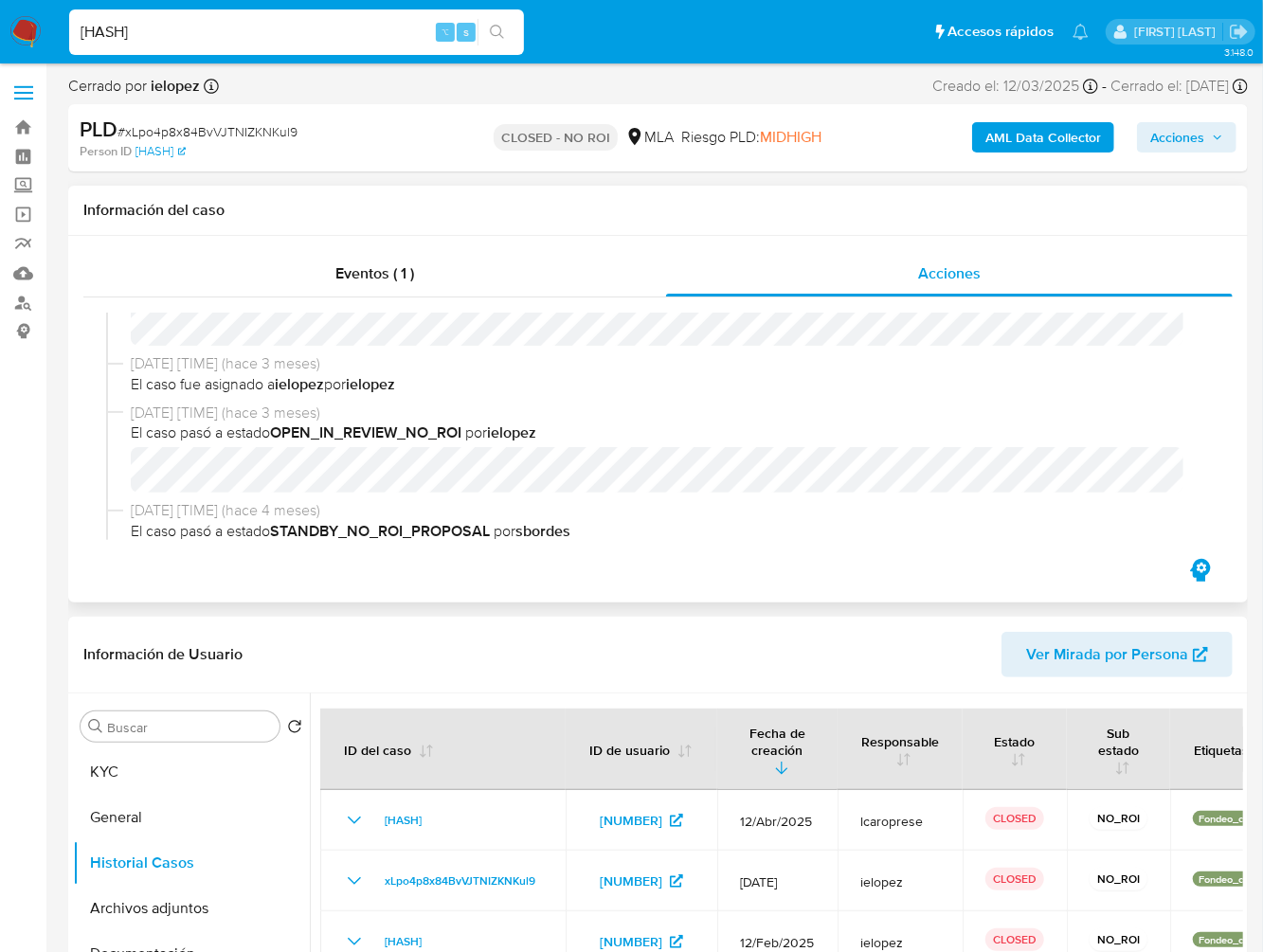 scroll, scrollTop: 0, scrollLeft: 0, axis: both 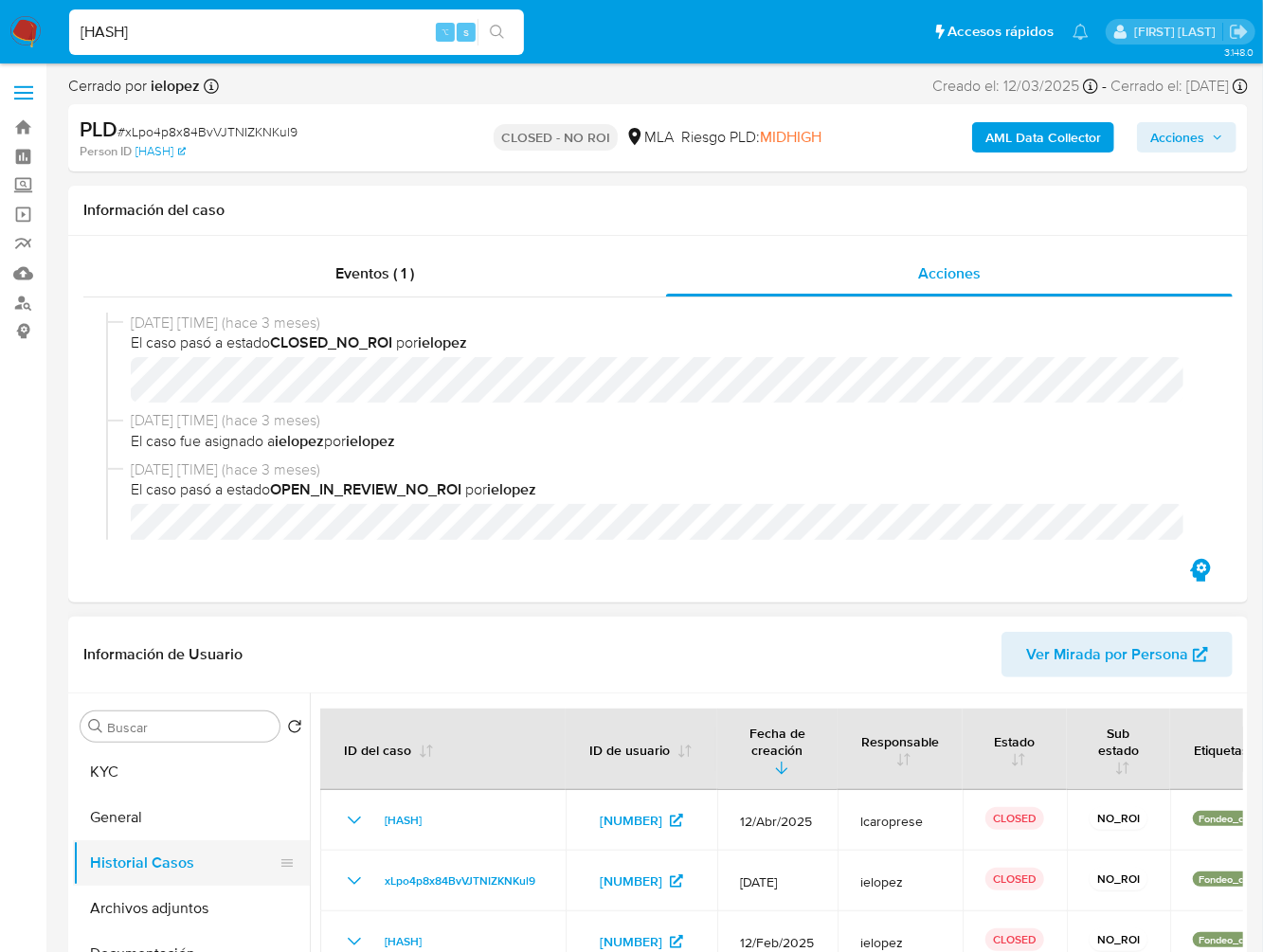 click on "Historial Casos" at bounding box center (184, 863) 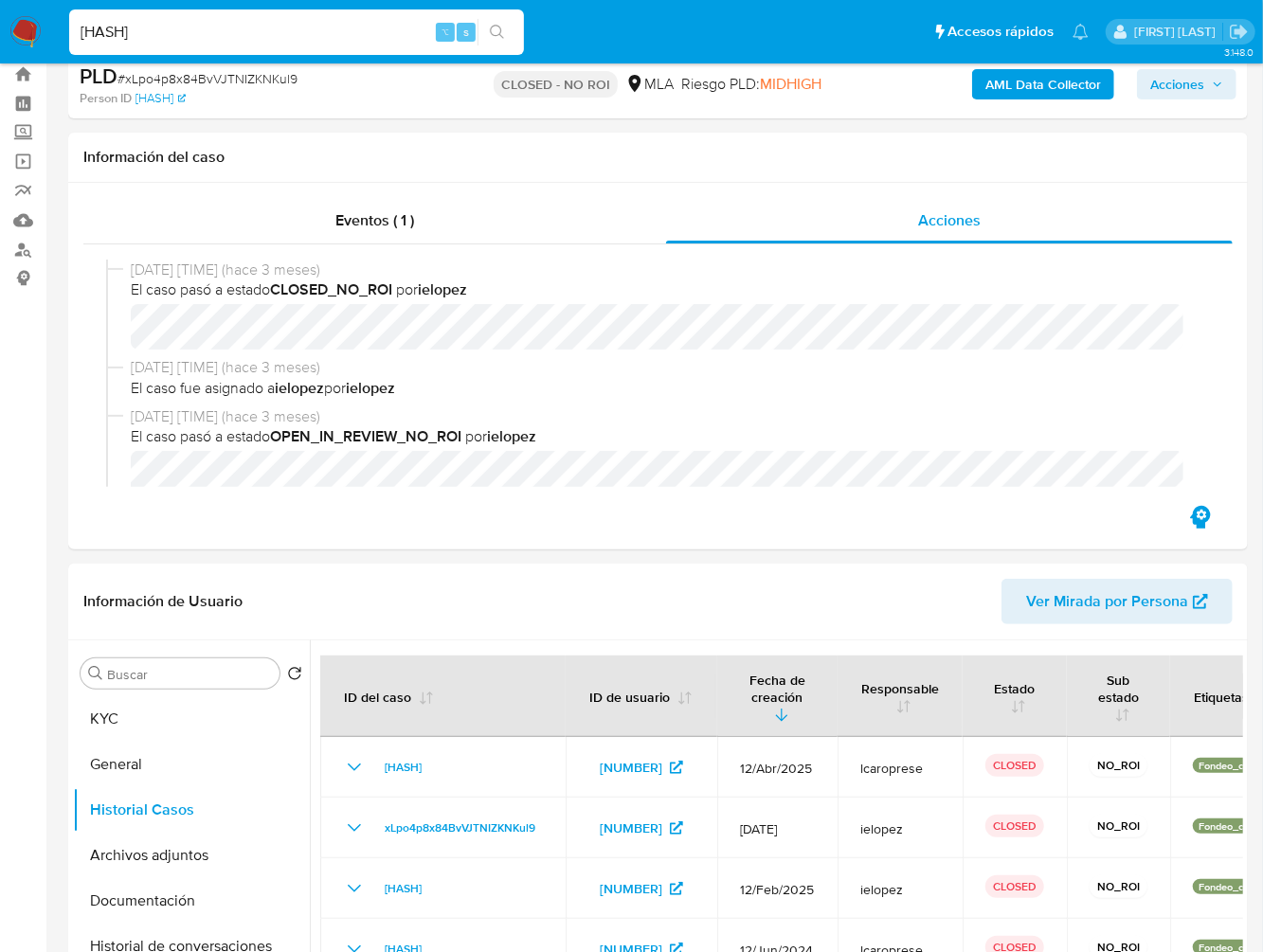 scroll, scrollTop: 55, scrollLeft: 0, axis: vertical 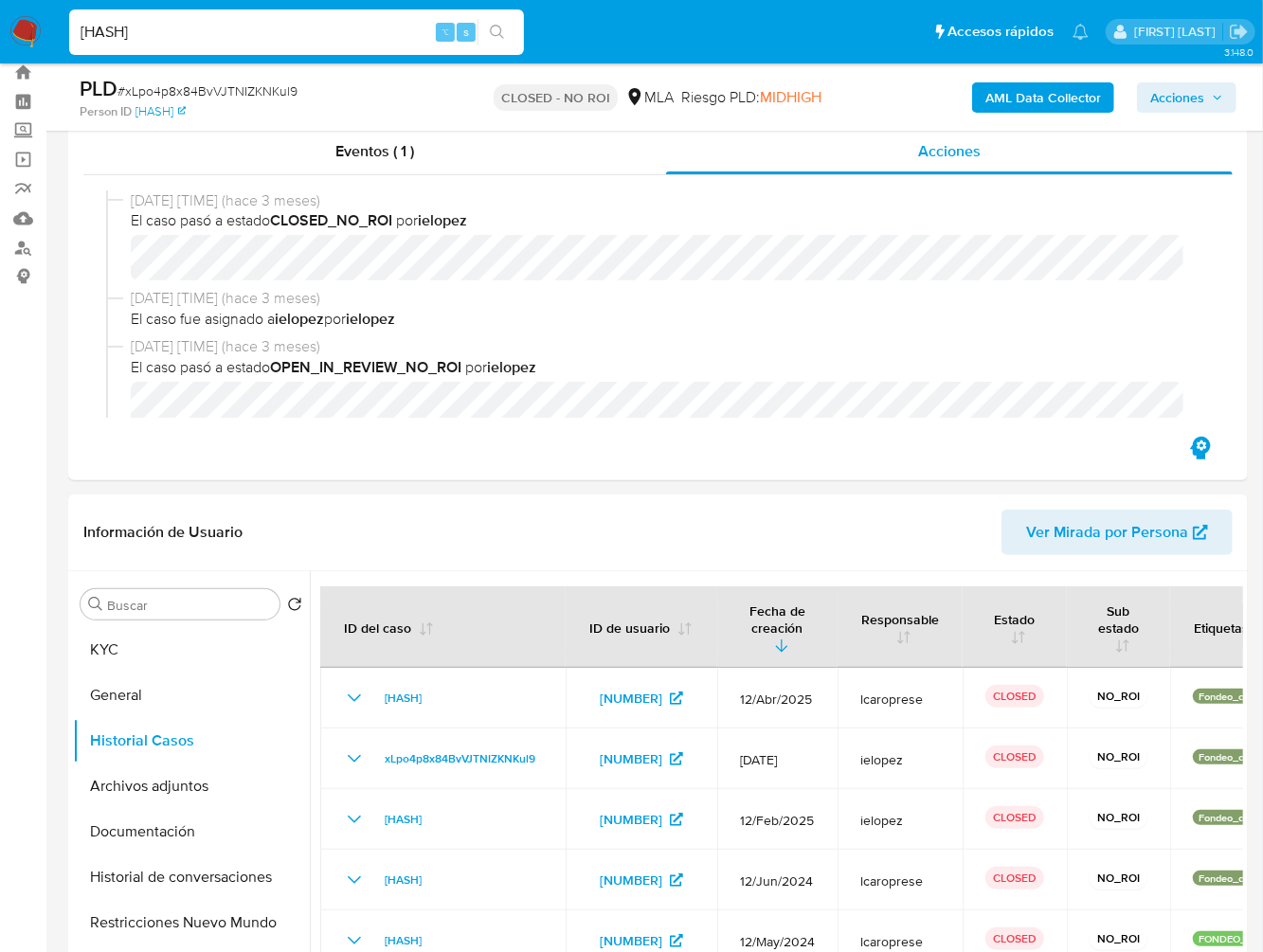 click at bounding box center [496, 32] 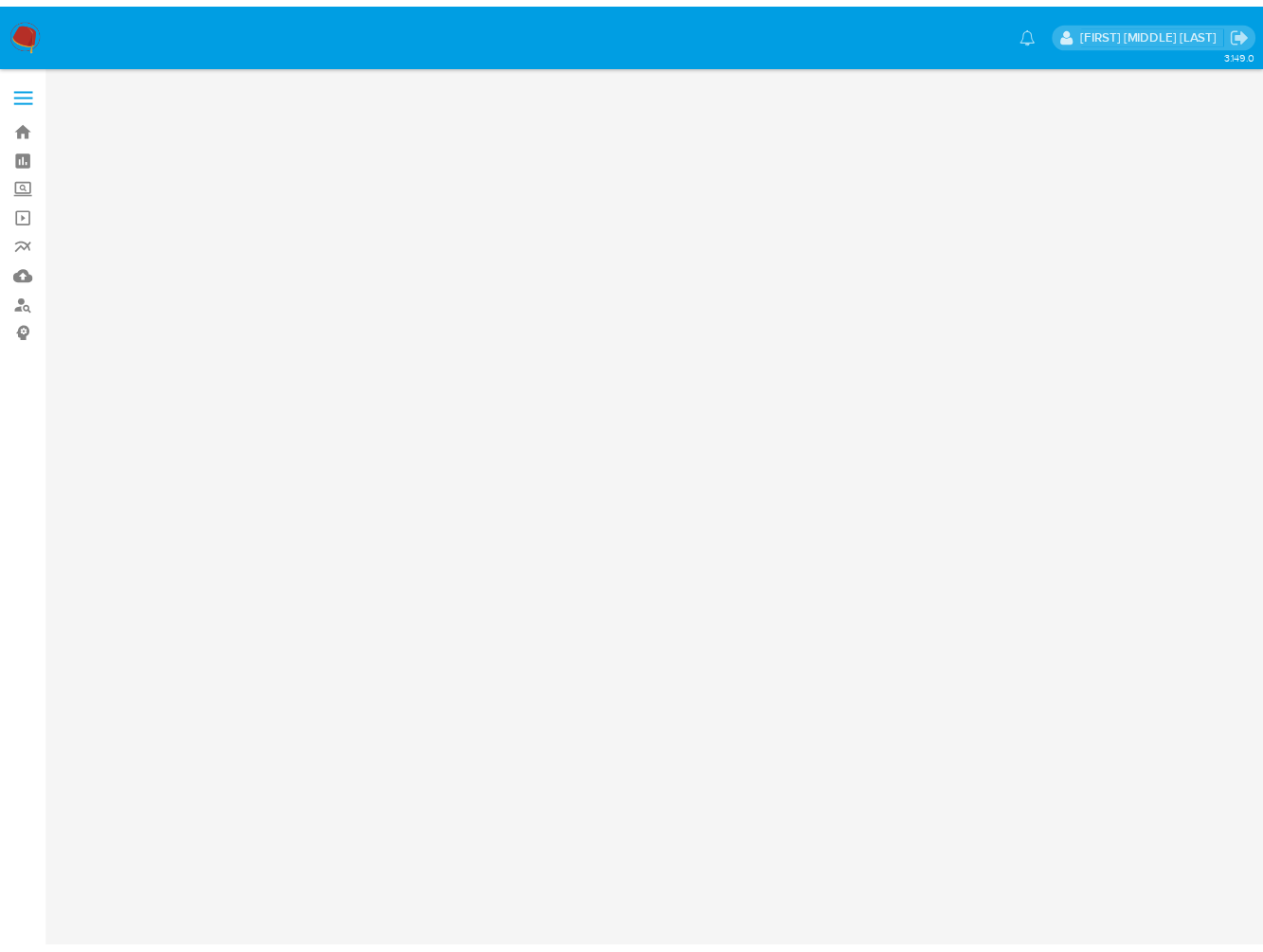 scroll, scrollTop: 0, scrollLeft: 0, axis: both 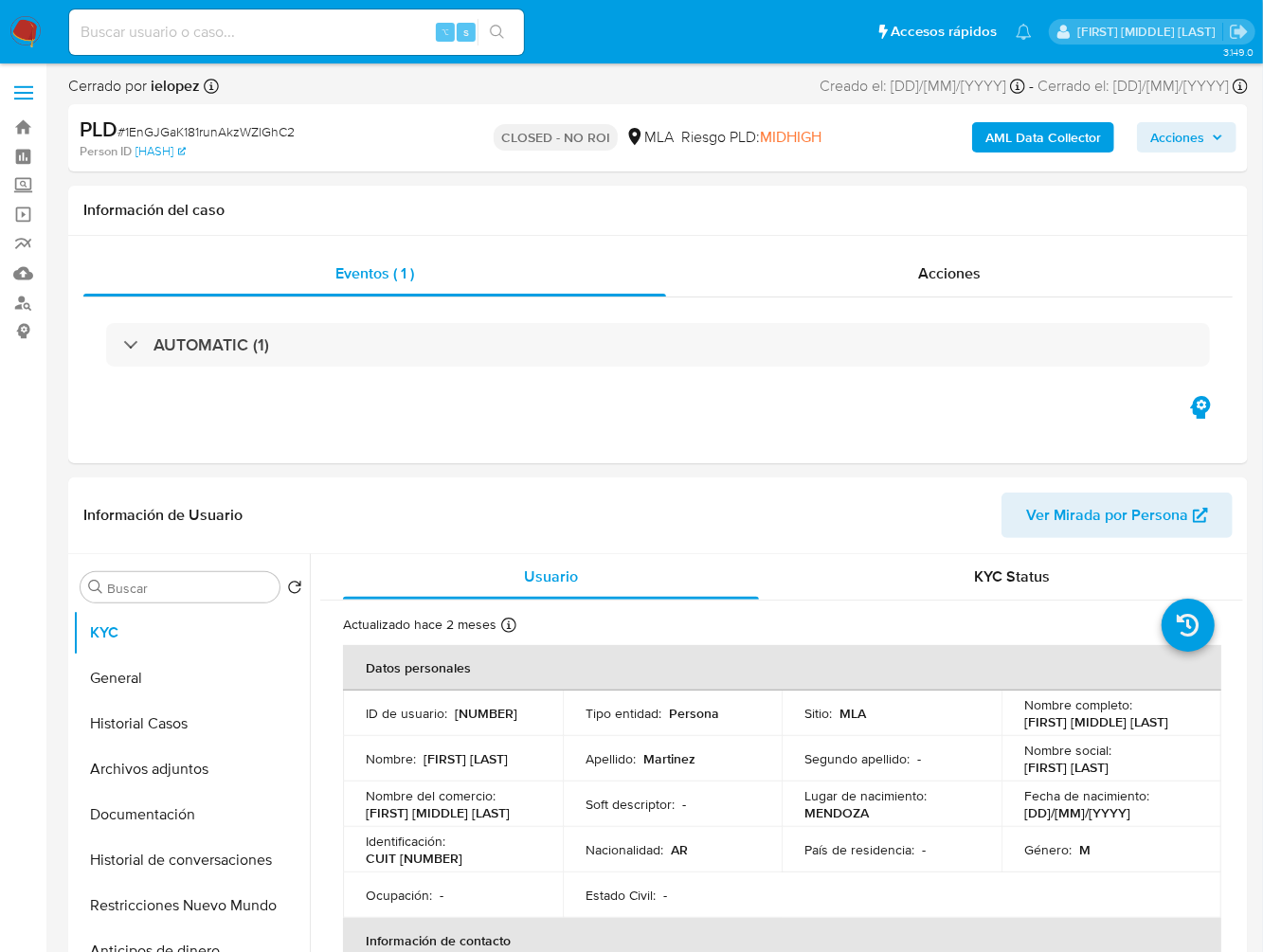 select on "10" 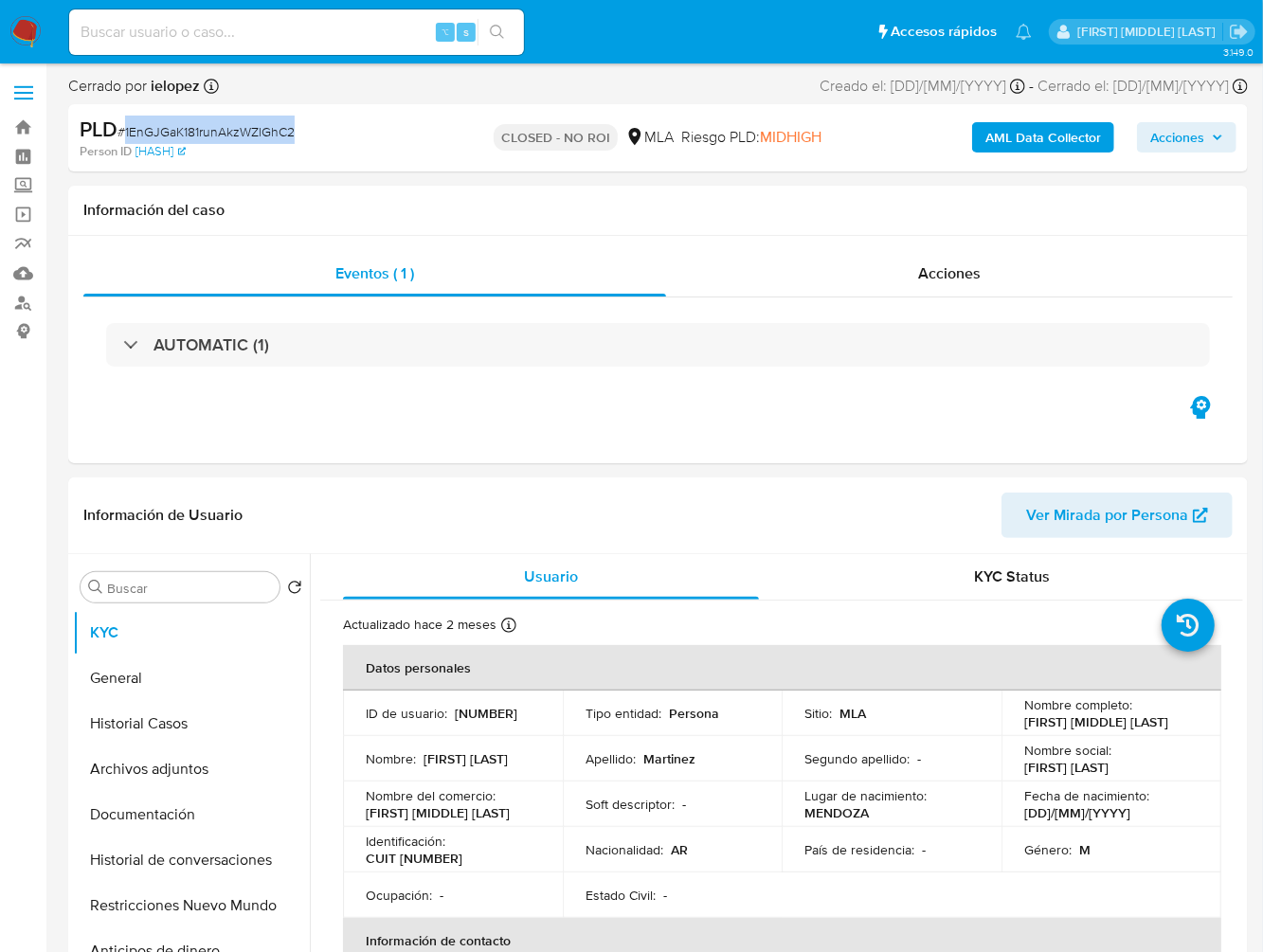 click on "# 1EnGJGaK181runAkzWZlGhC2" at bounding box center [206, 132] 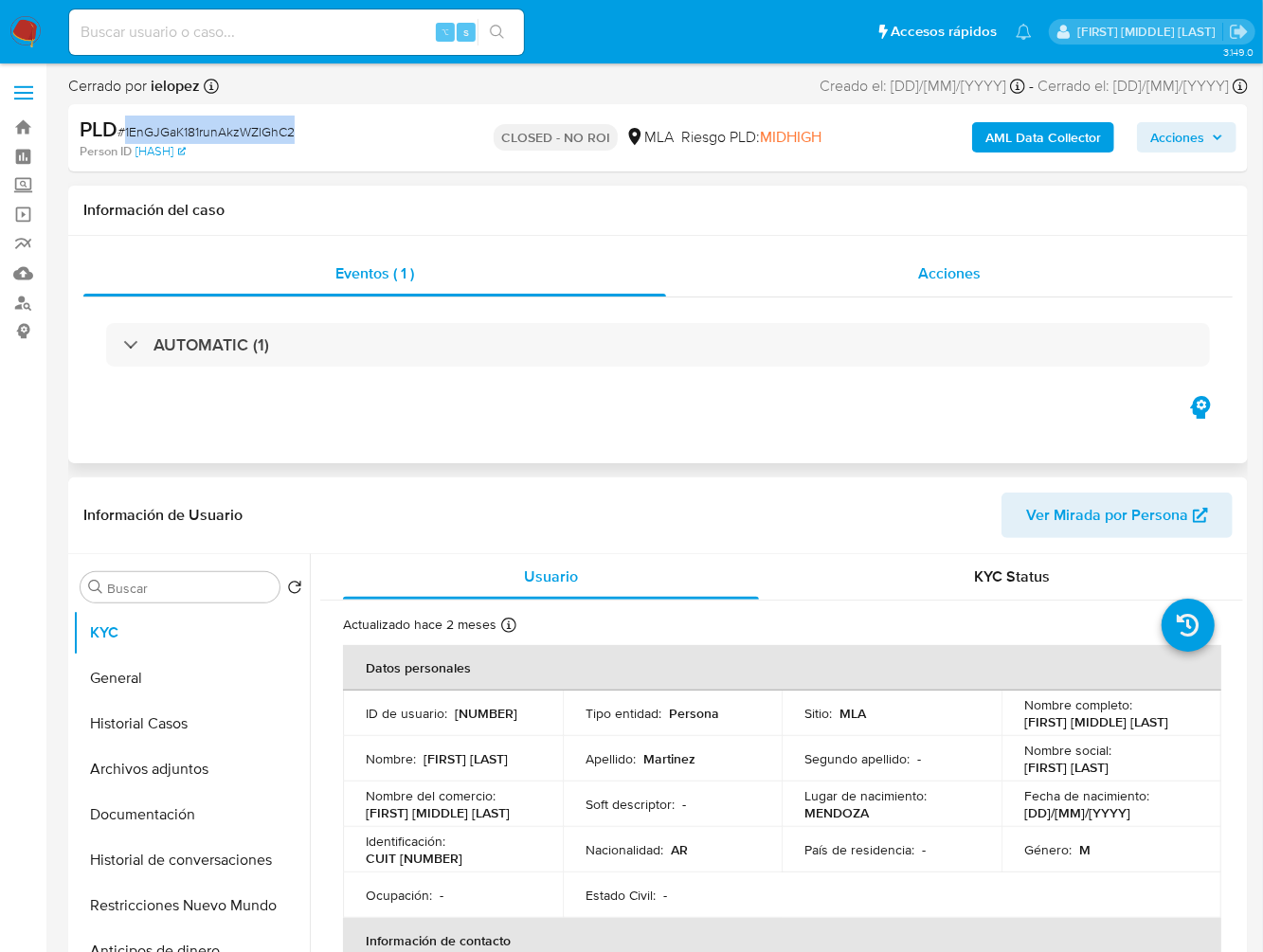 click on "Acciones" at bounding box center (949, 273) 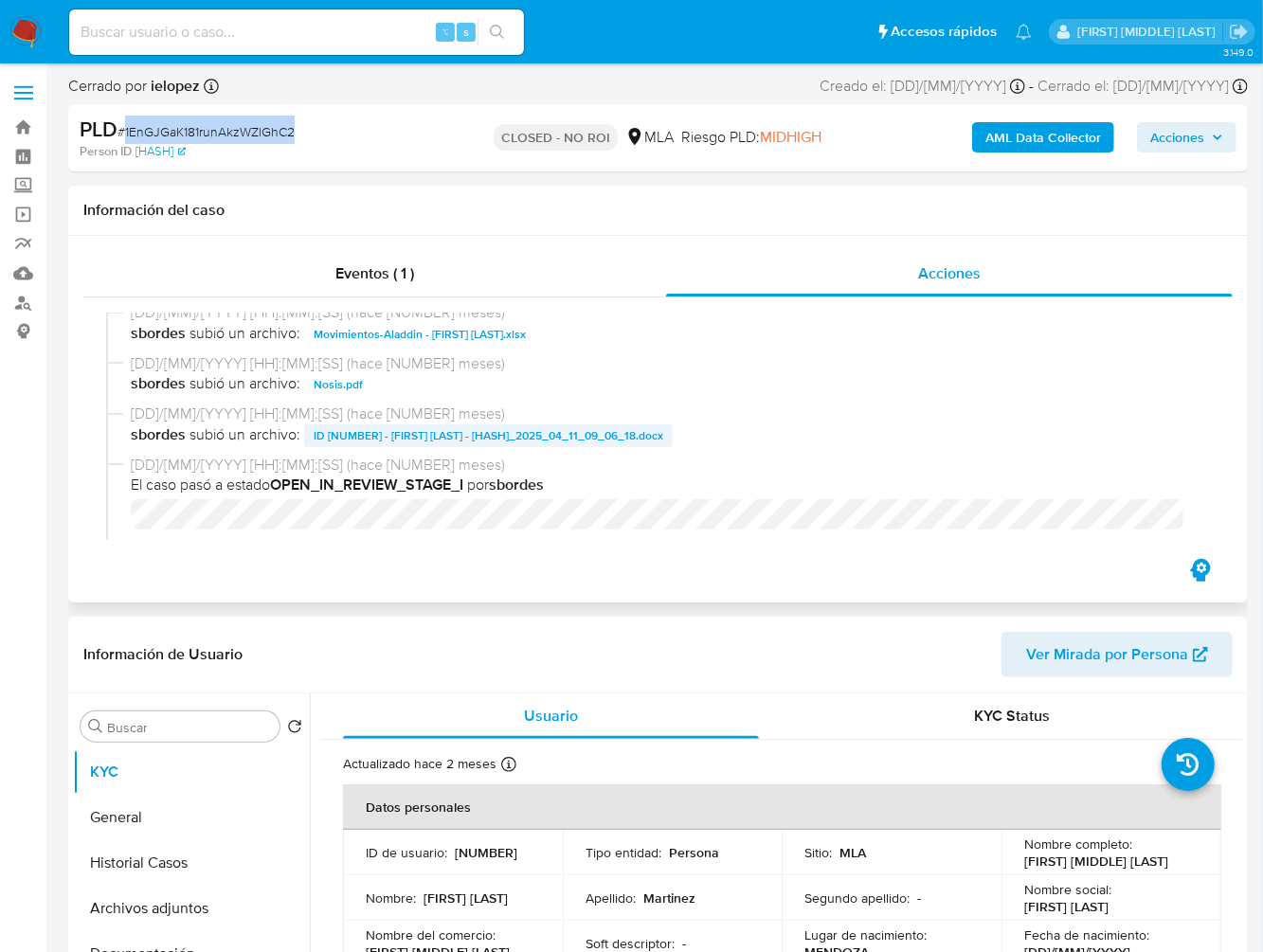 scroll, scrollTop: 404, scrollLeft: 0, axis: vertical 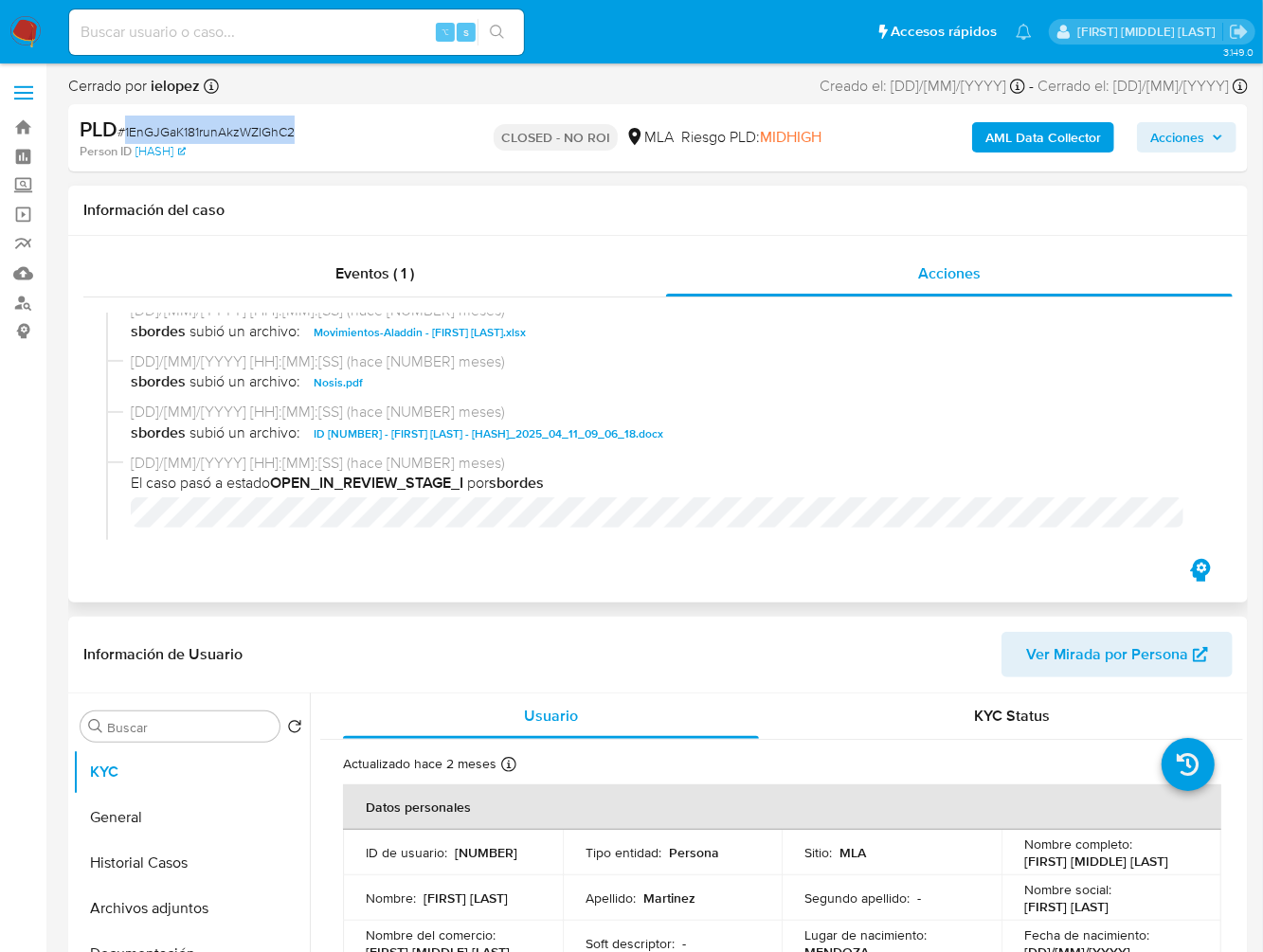 click on "ID 757638386 - Juan Manuel Martinez - 1EnGJGaK181runAkzWZlGhC2_2025_04_11_09_06_18.docx" at bounding box center (488, 434) 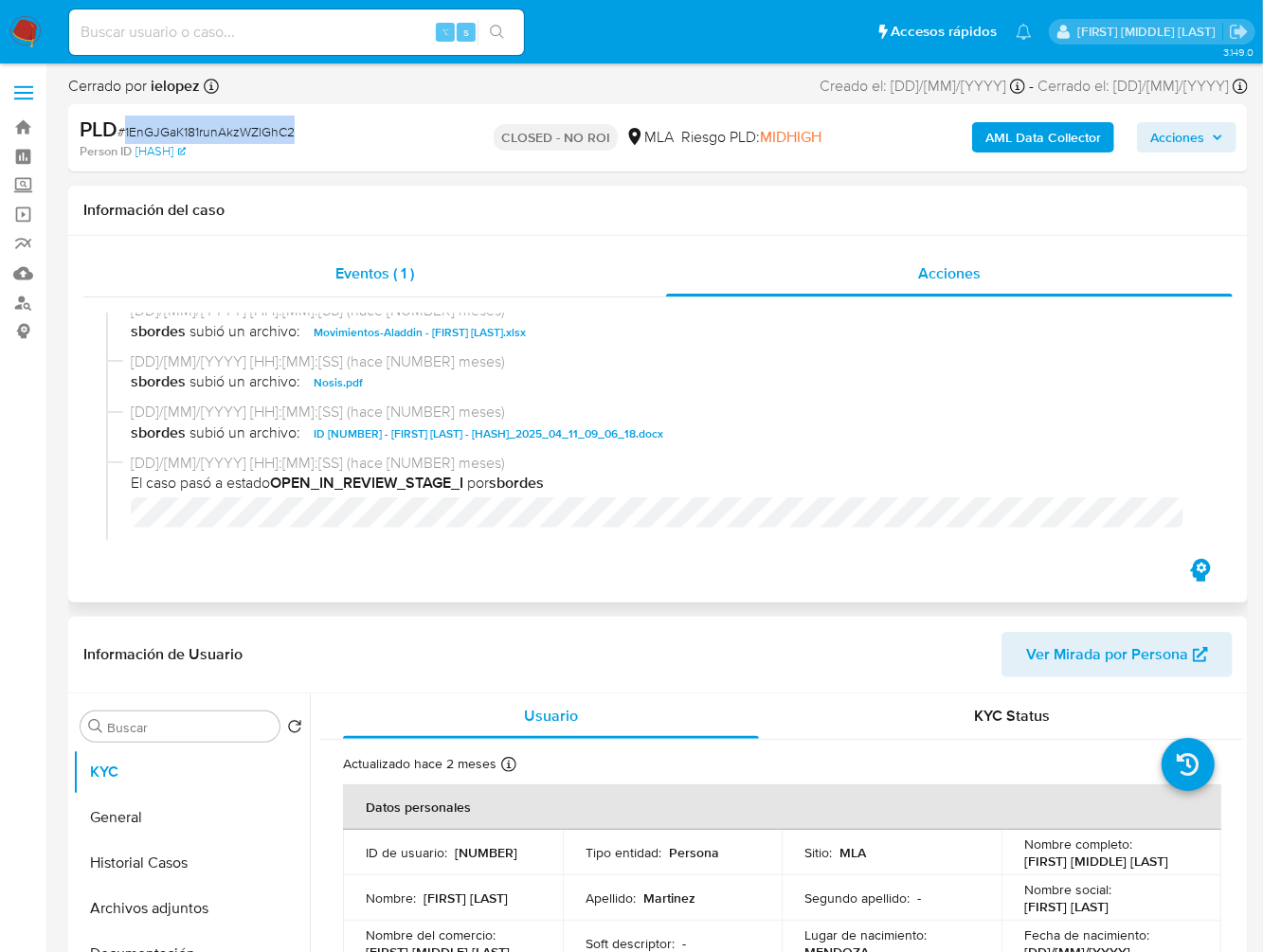 click on "Eventos ( 1 )" at bounding box center [374, 273] 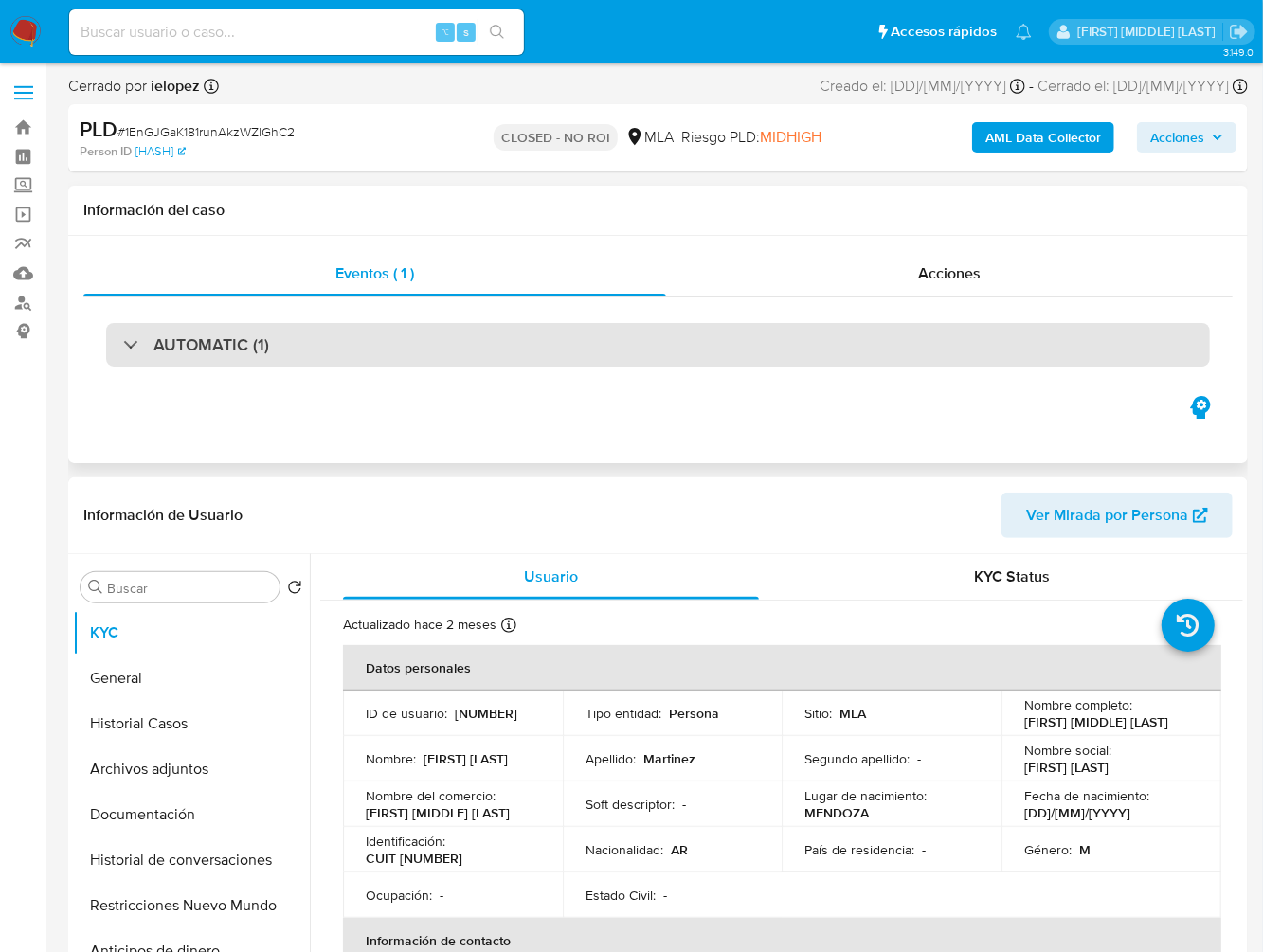 click on "AUTOMATIC (1)" at bounding box center [211, 345] 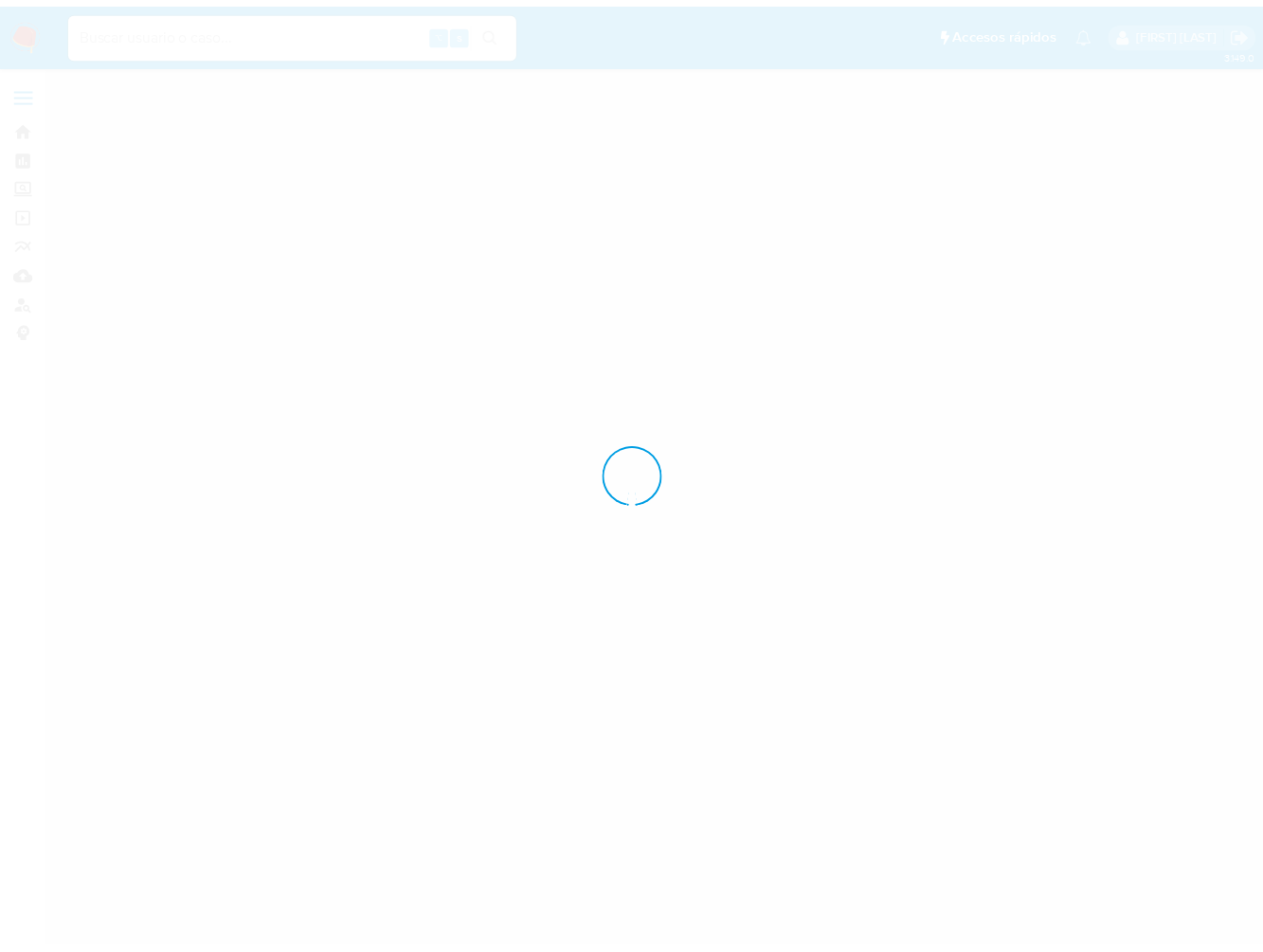 scroll, scrollTop: 0, scrollLeft: 0, axis: both 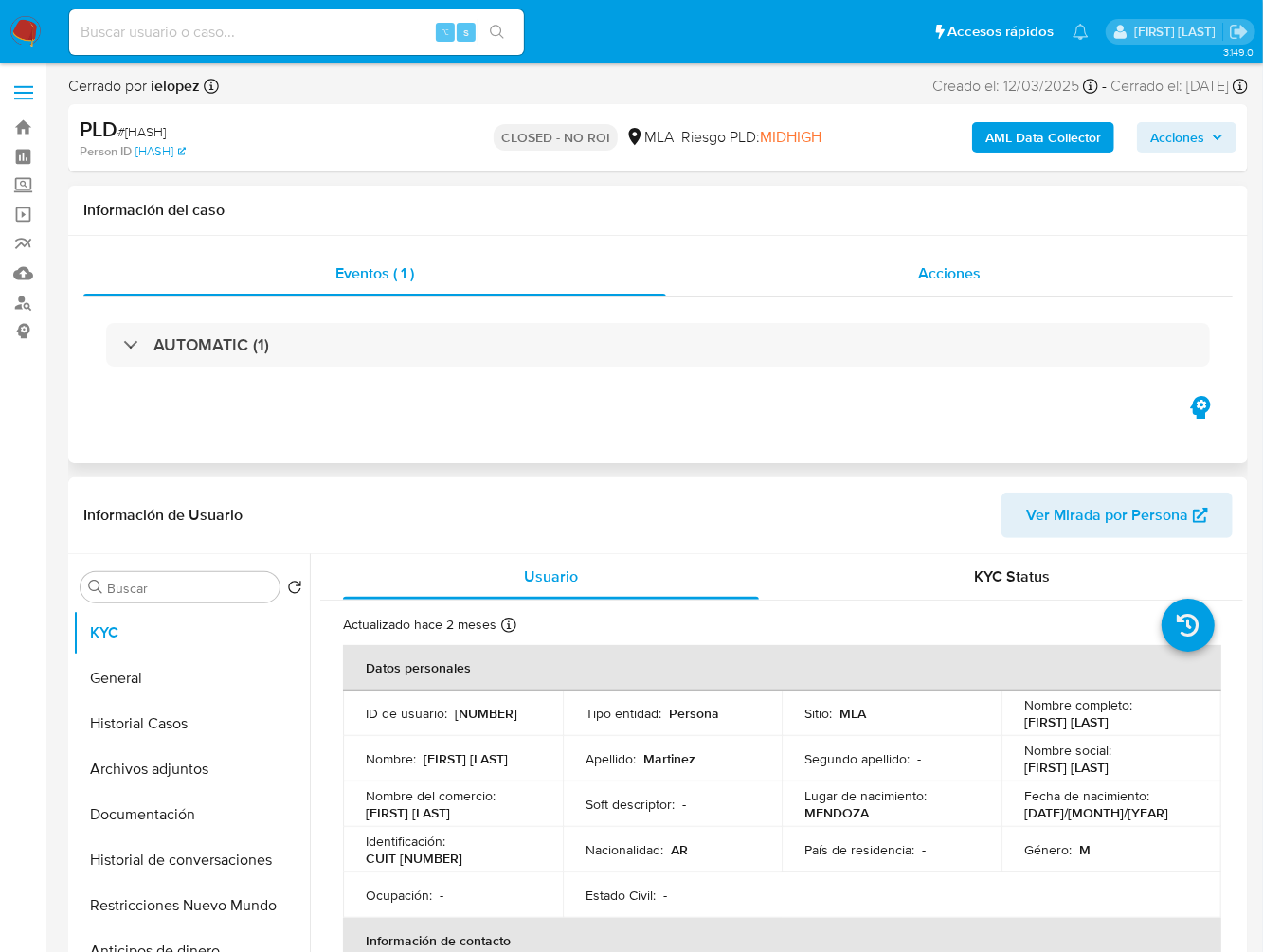 select on "10" 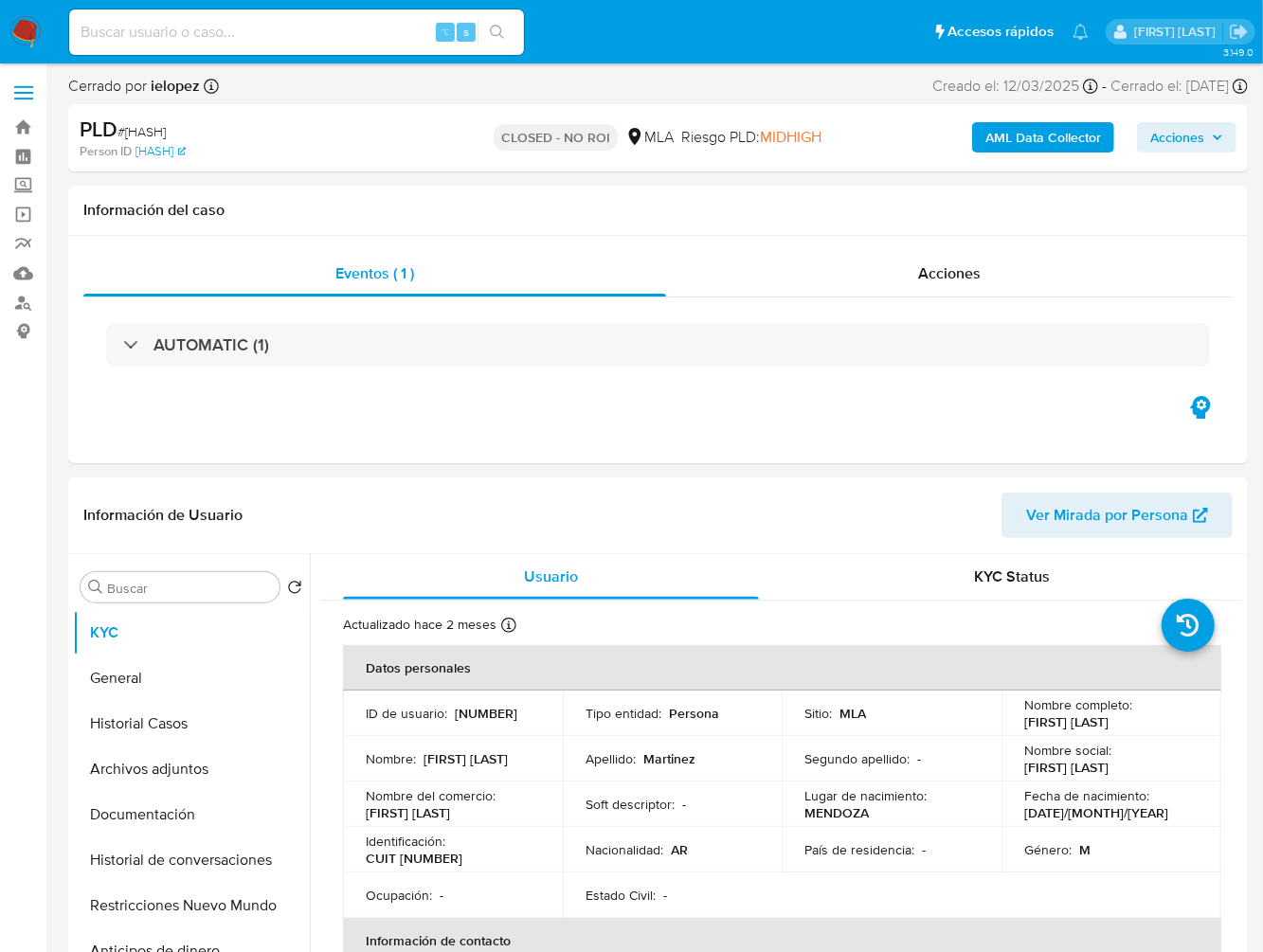 click at bounding box center [297, 32] 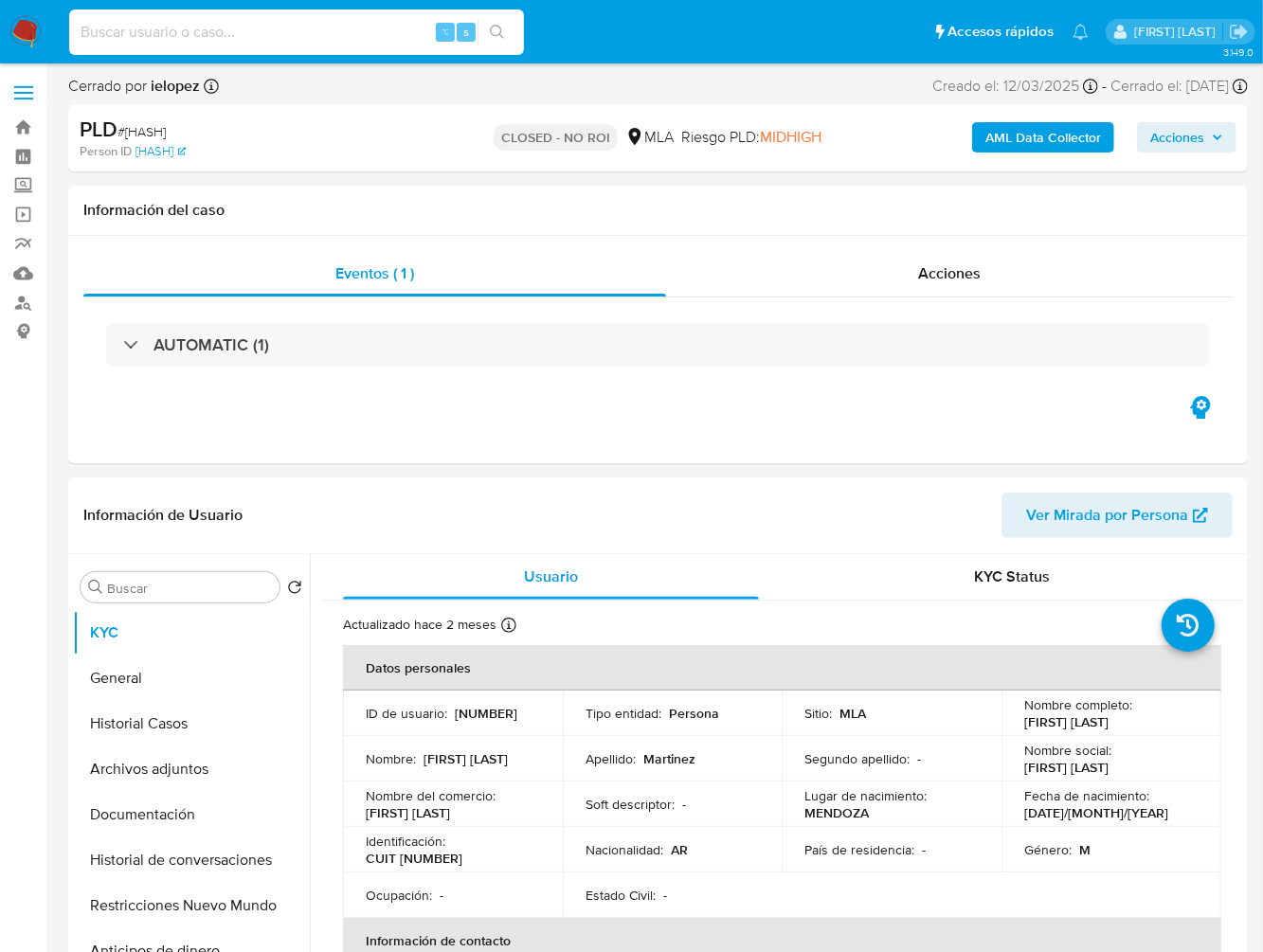 paste on "rJSliPKuwgds18bUH3WrmUz3" 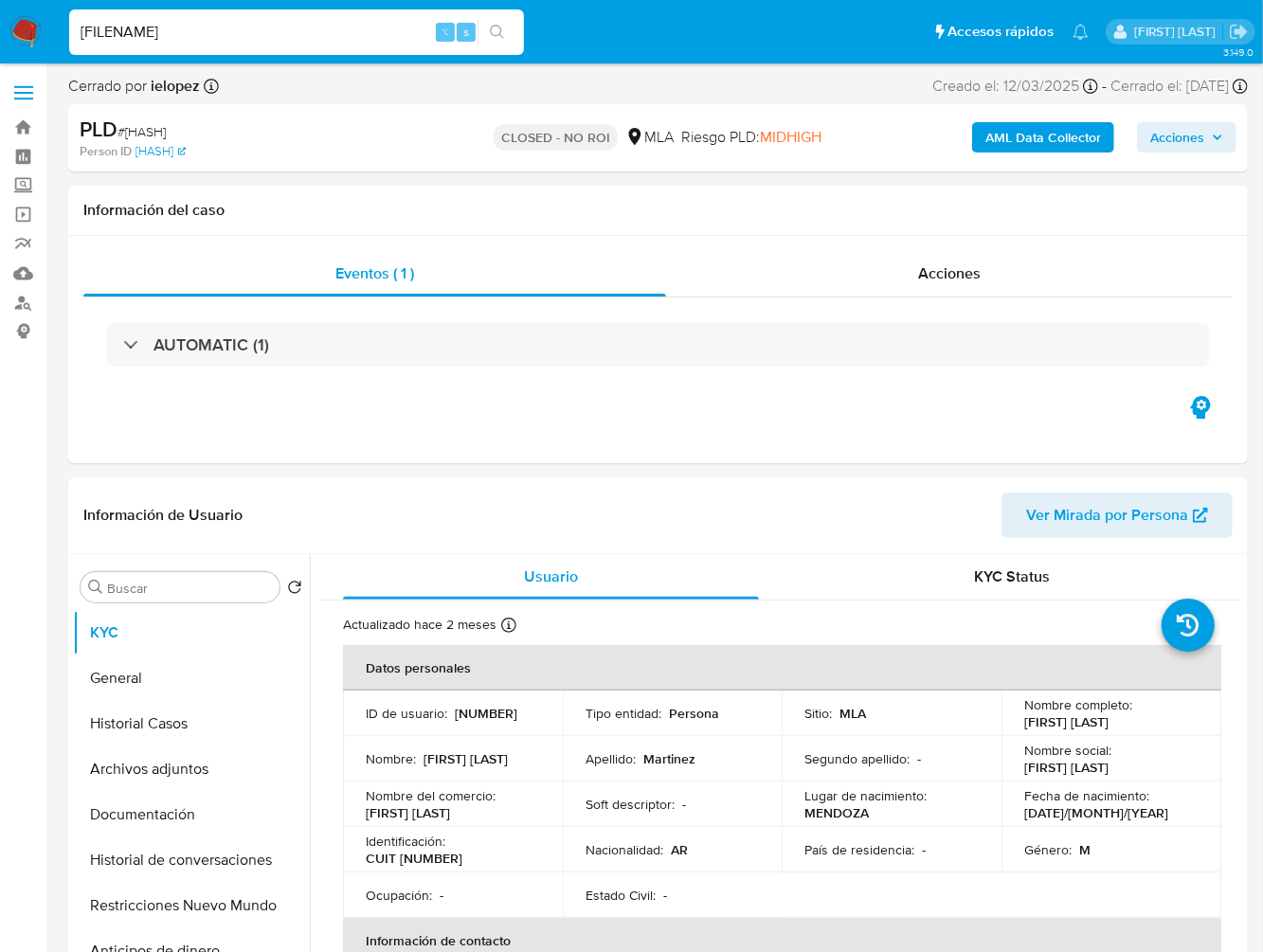type on "rJSliPKuwgds18bUH3WrmUz3" 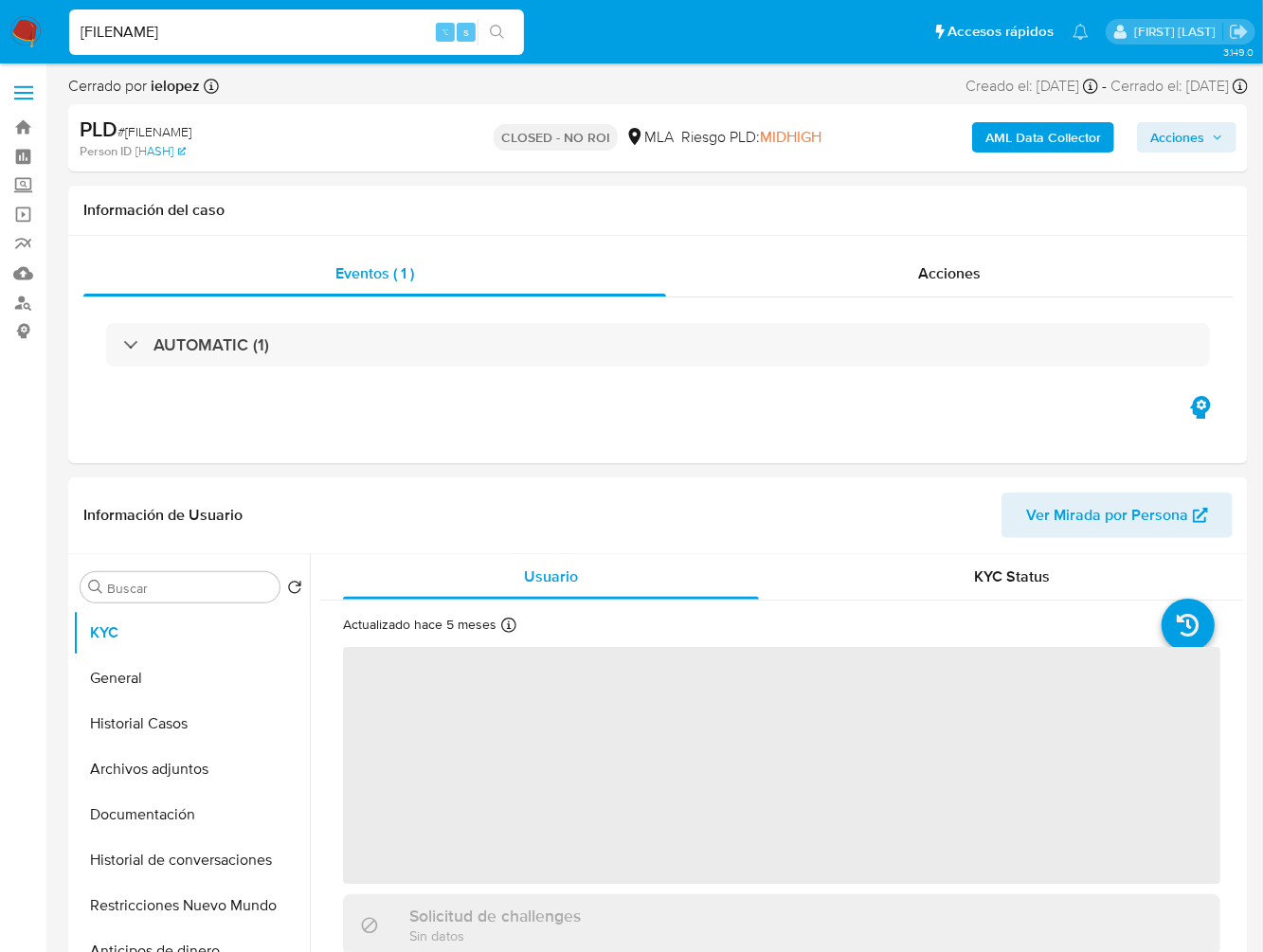 select on "10" 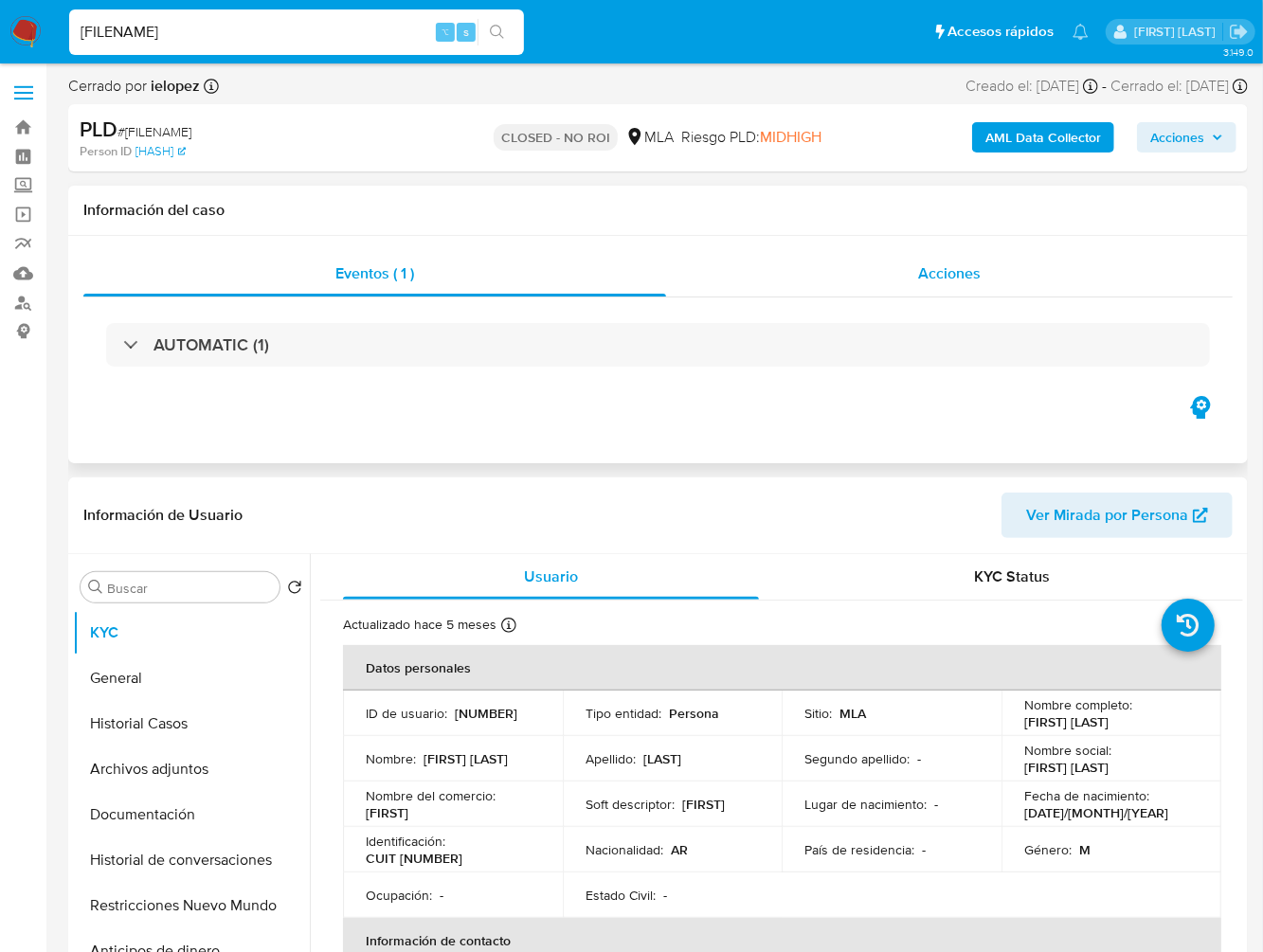 click on "Acciones" at bounding box center [949, 273] 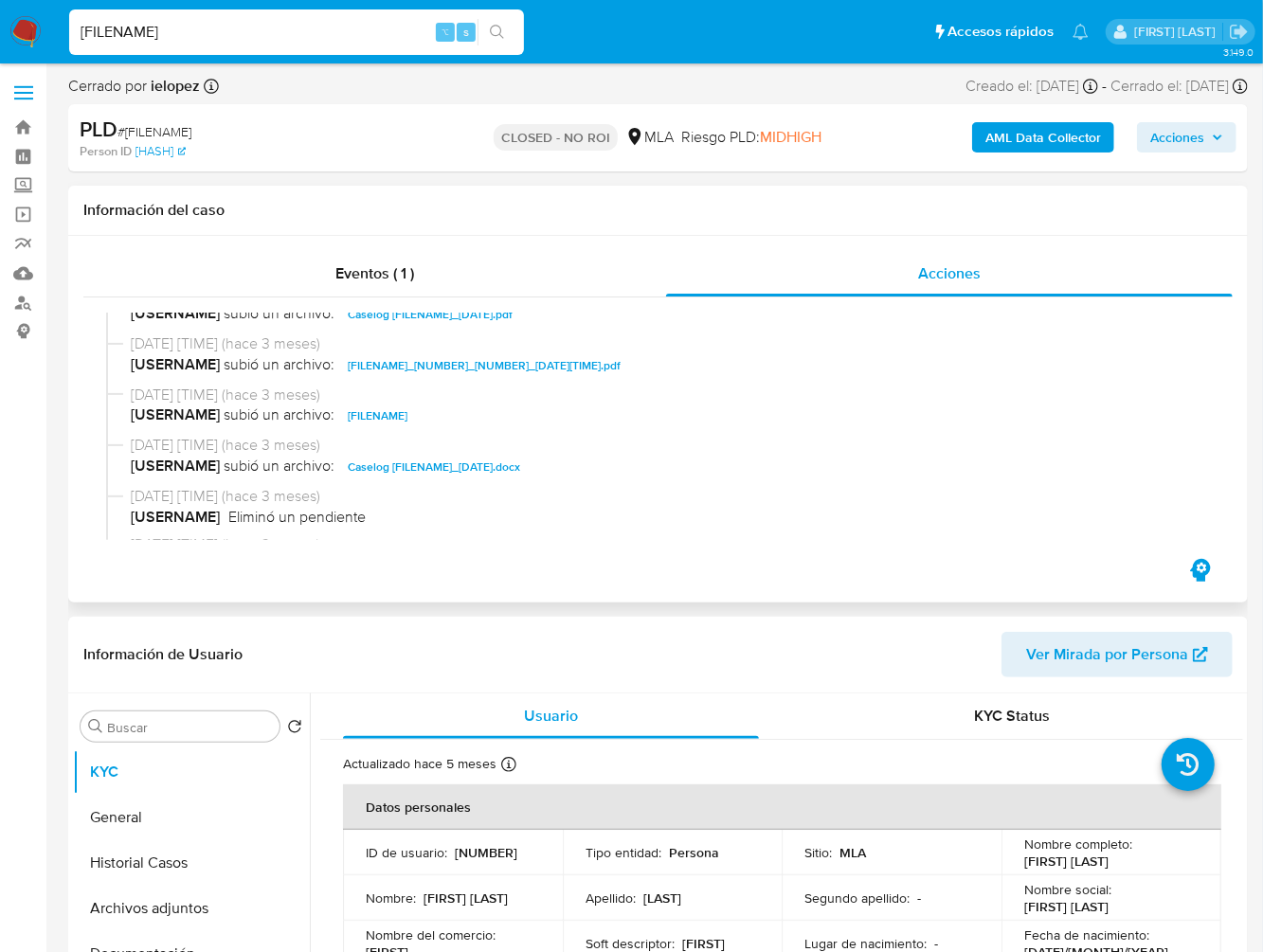 scroll, scrollTop: 532, scrollLeft: 0, axis: vertical 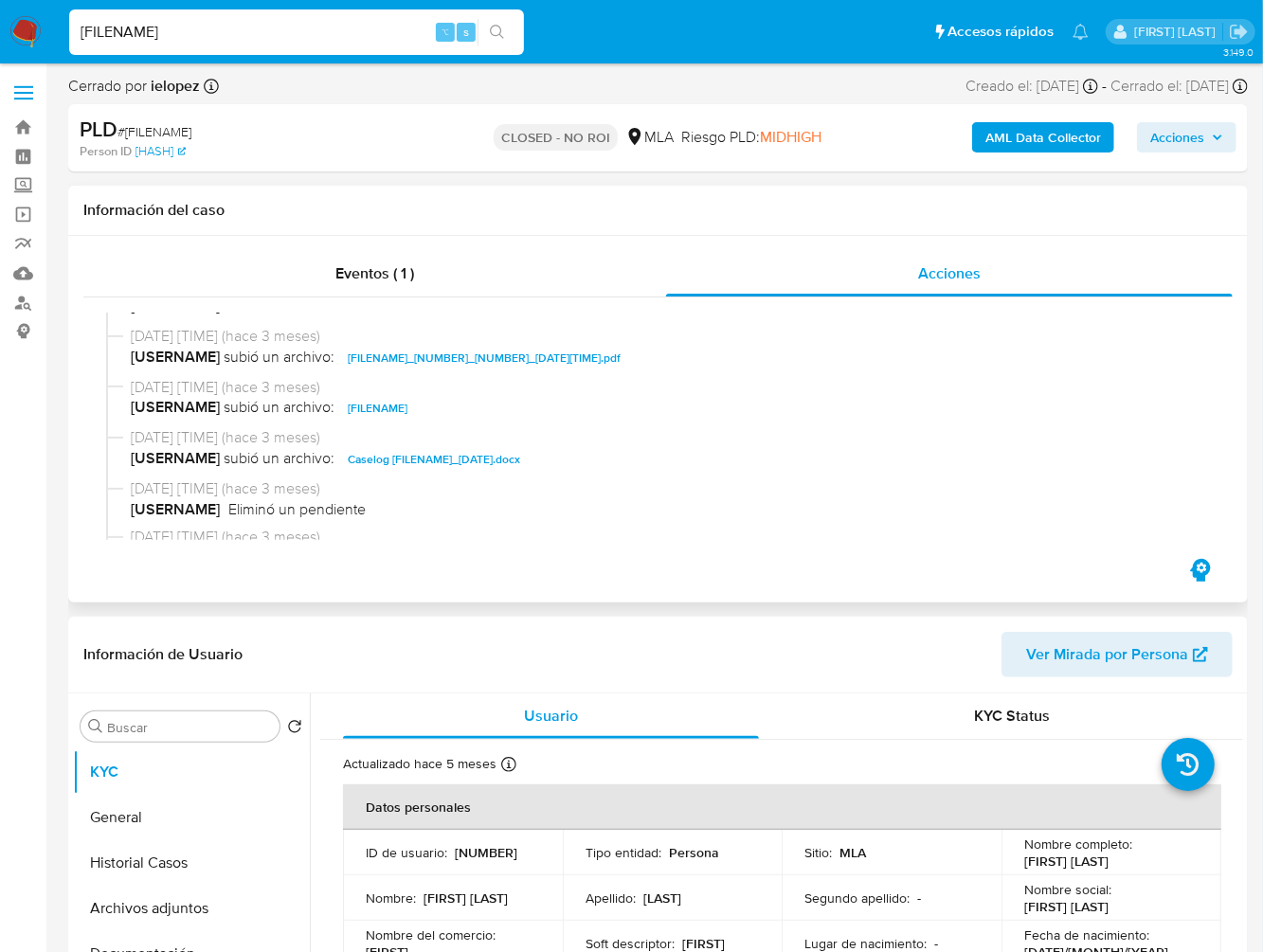 click on "Caselog rJSliPKuwgds18bUH3WrmUz3_2025_04_22_18_01_13.docx" at bounding box center [434, 459] 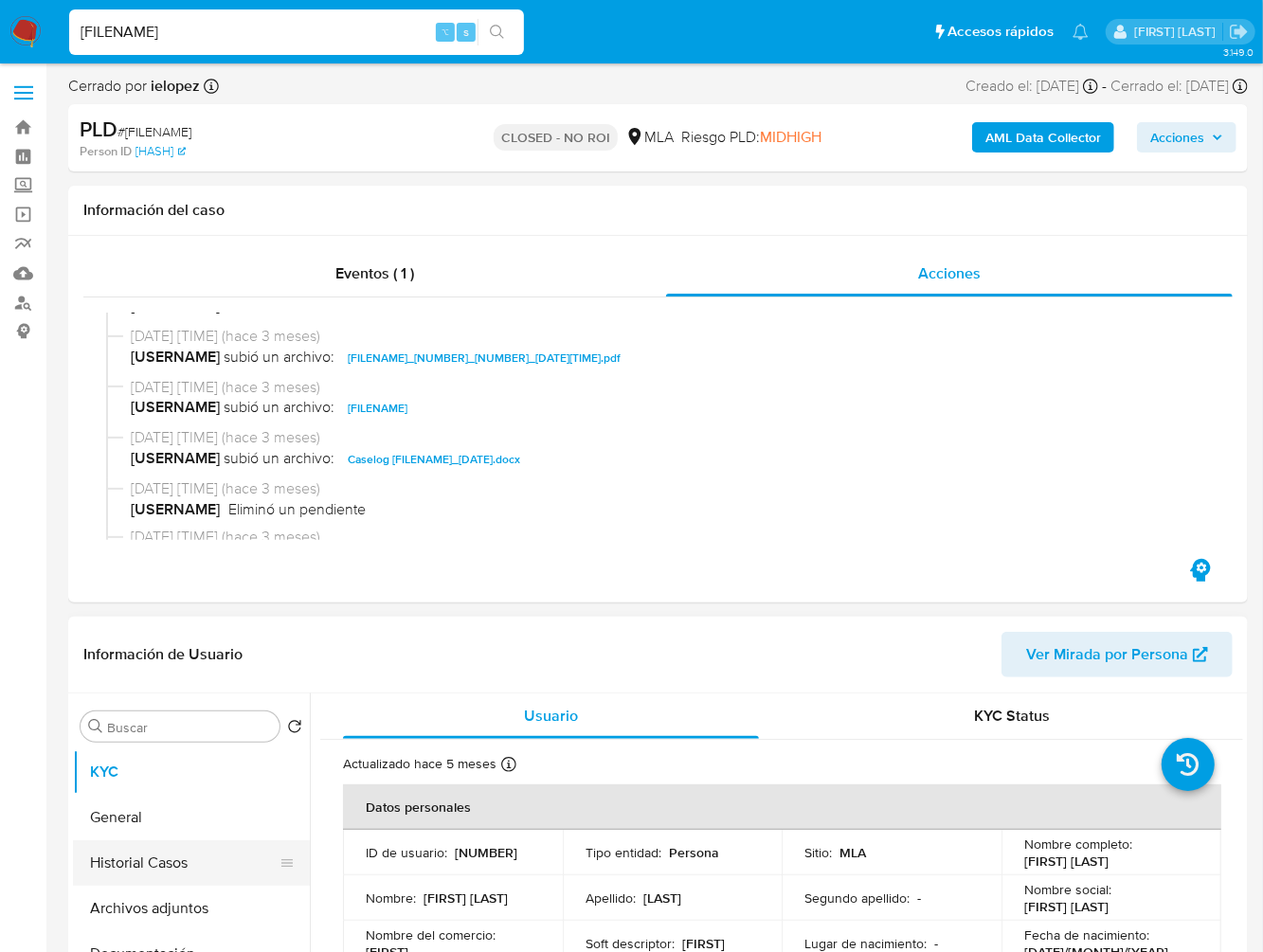 click on "Historial Casos" at bounding box center (184, 863) 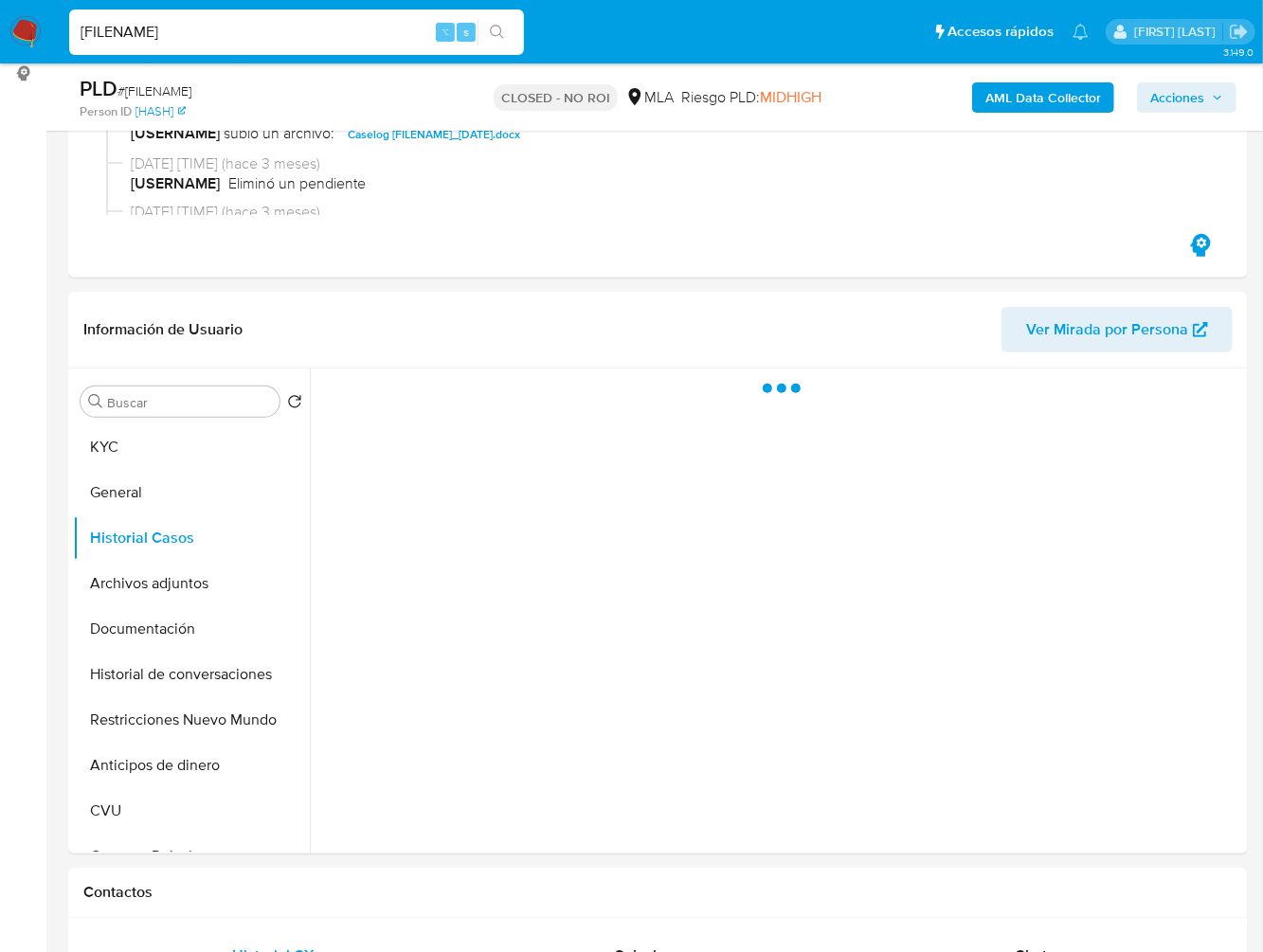 scroll, scrollTop: 250, scrollLeft: 0, axis: vertical 